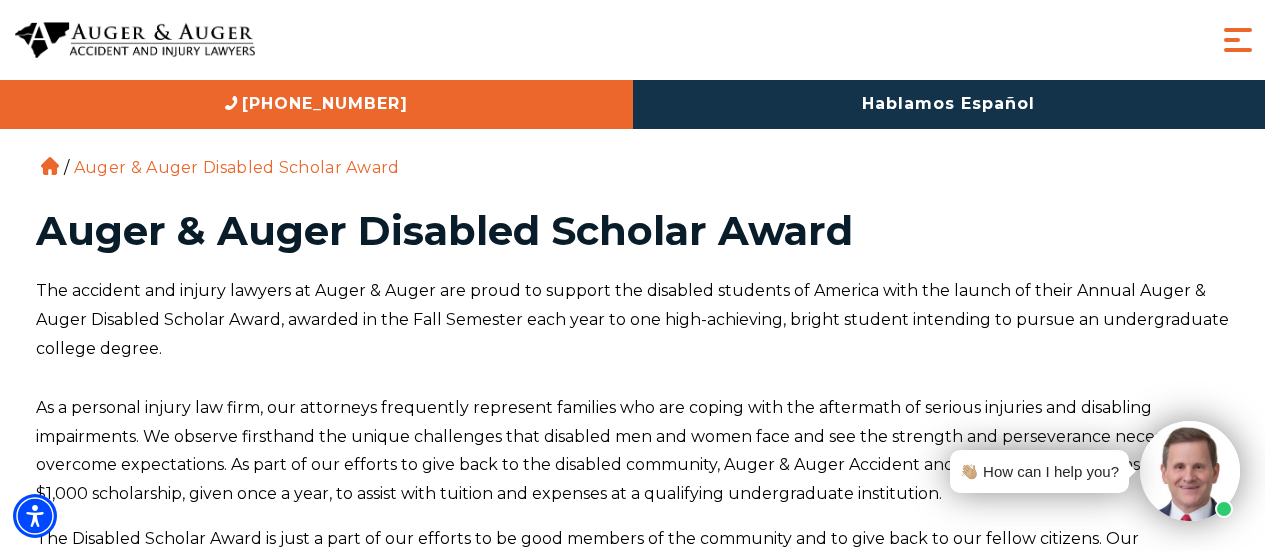 scroll, scrollTop: 1666, scrollLeft: 0, axis: vertical 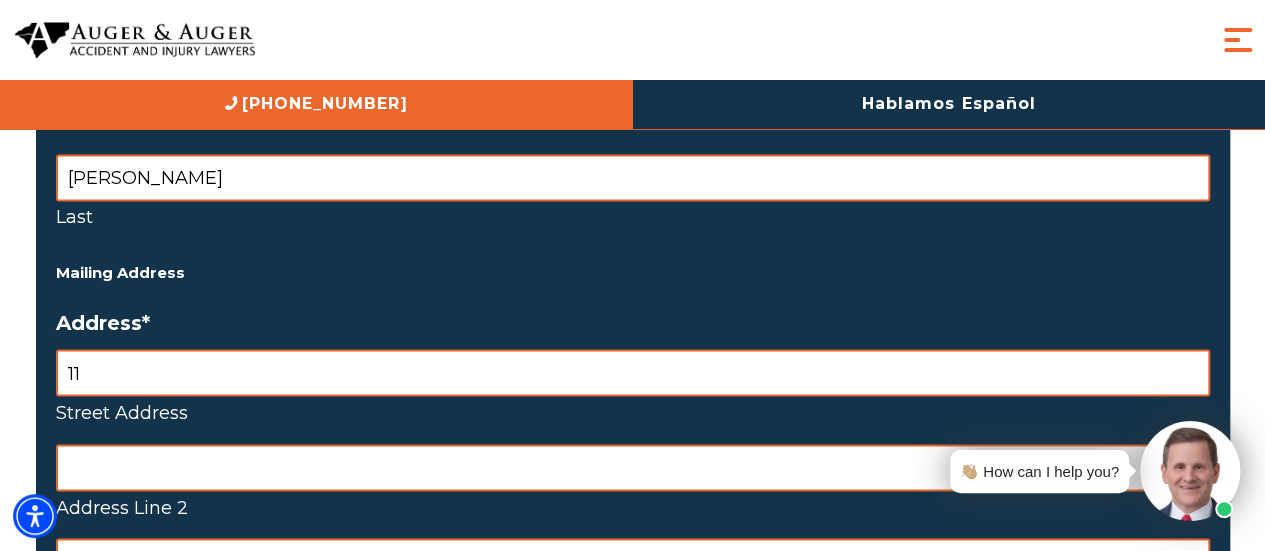 type on "1" 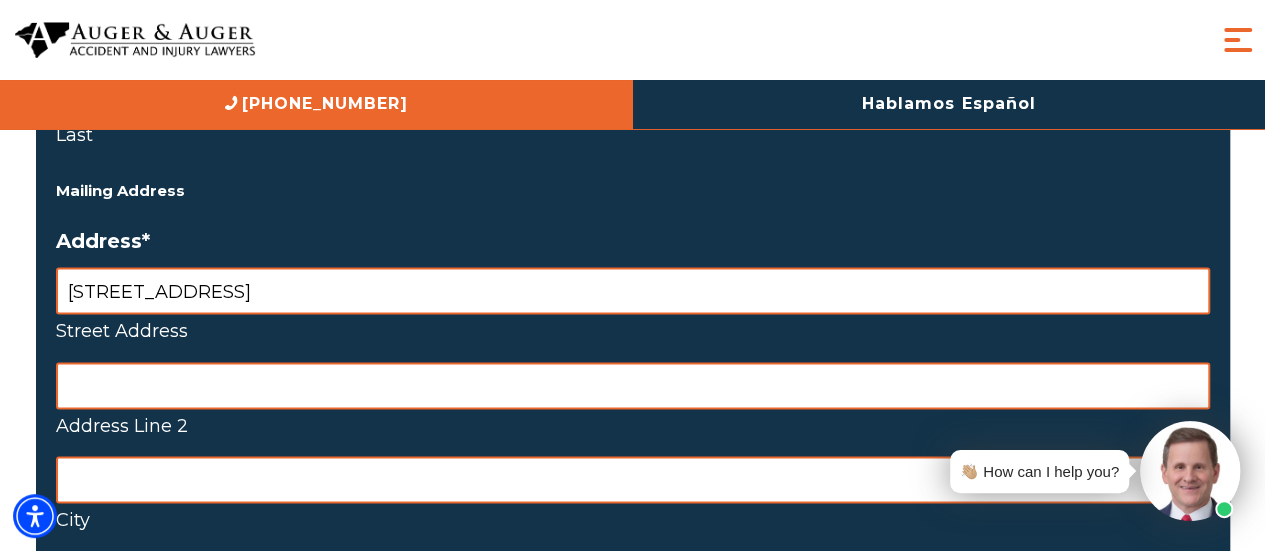 scroll, scrollTop: 1766, scrollLeft: 0, axis: vertical 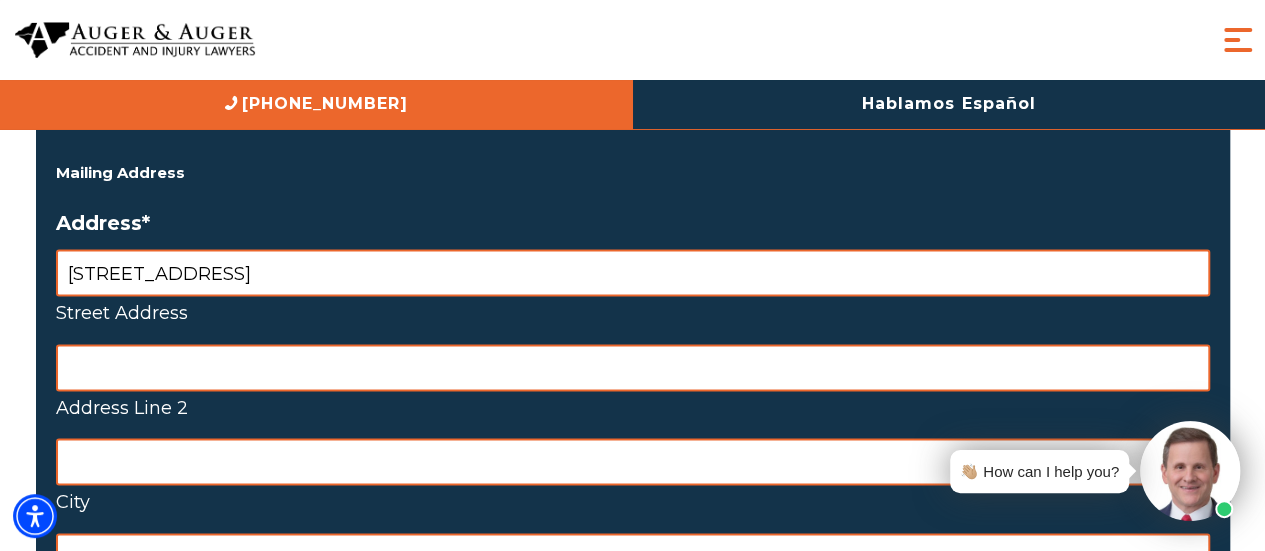 type on "[STREET_ADDRESS]" 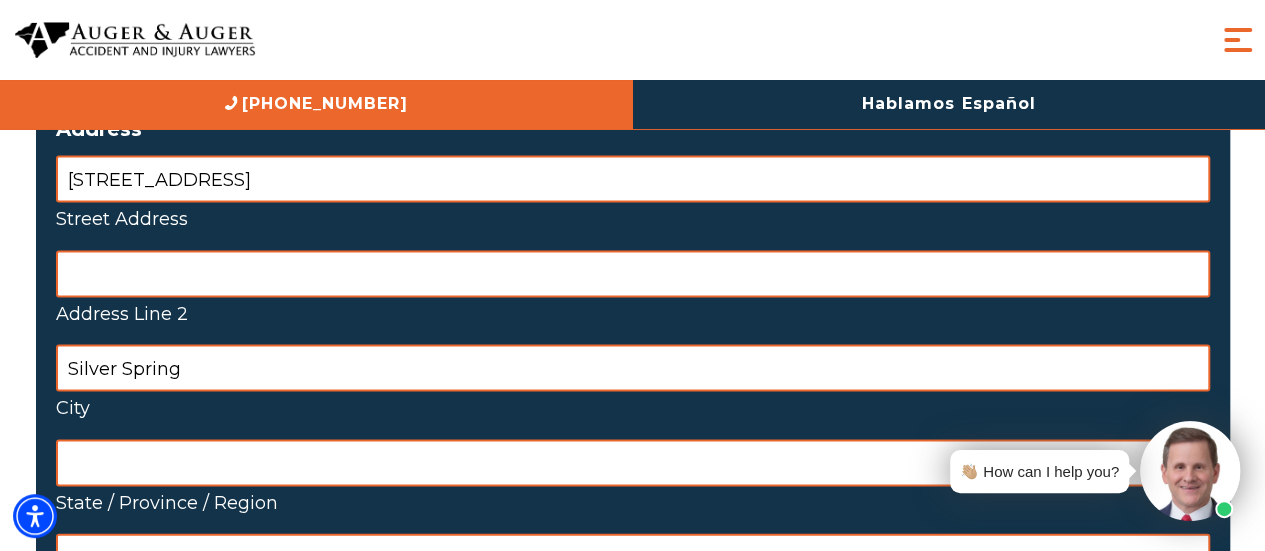 scroll, scrollTop: 1862, scrollLeft: 0, axis: vertical 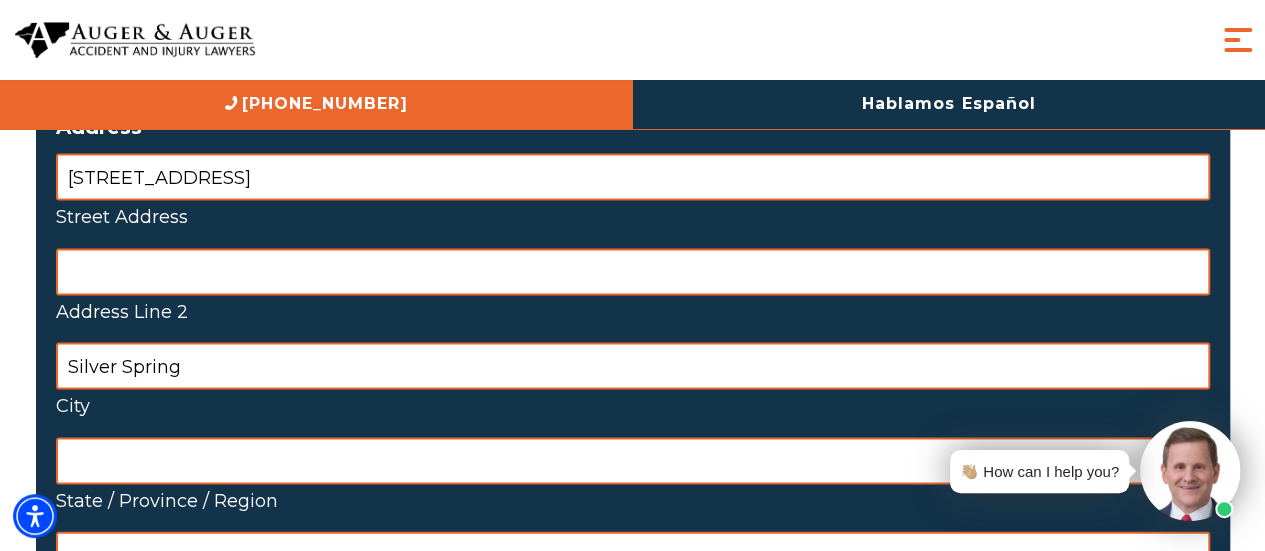 type on "Silver Spring" 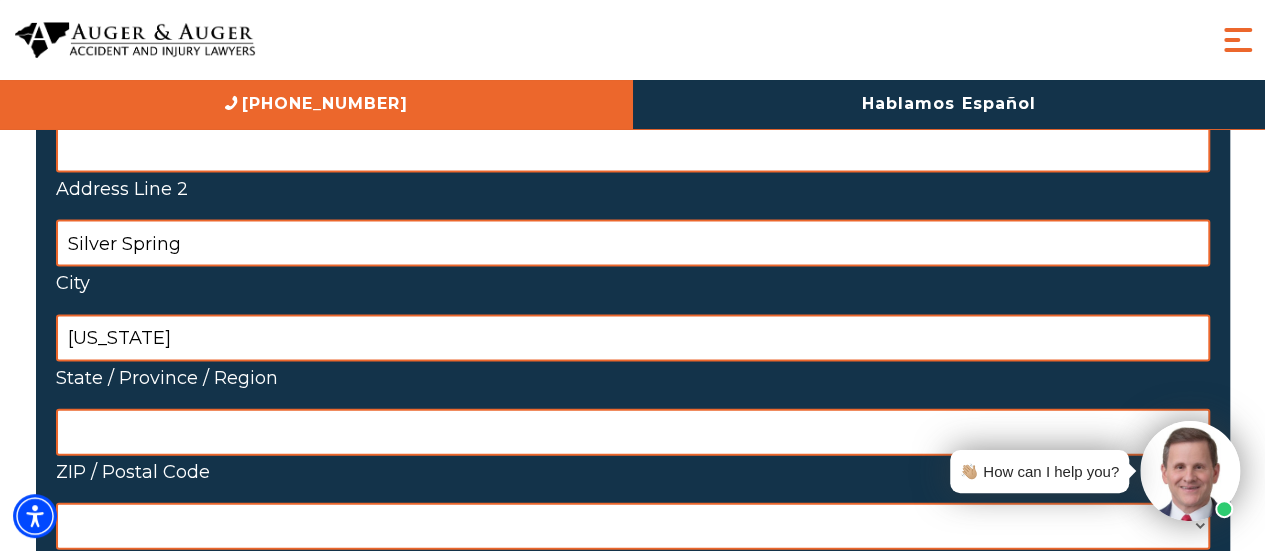 scroll, scrollTop: 1988, scrollLeft: 0, axis: vertical 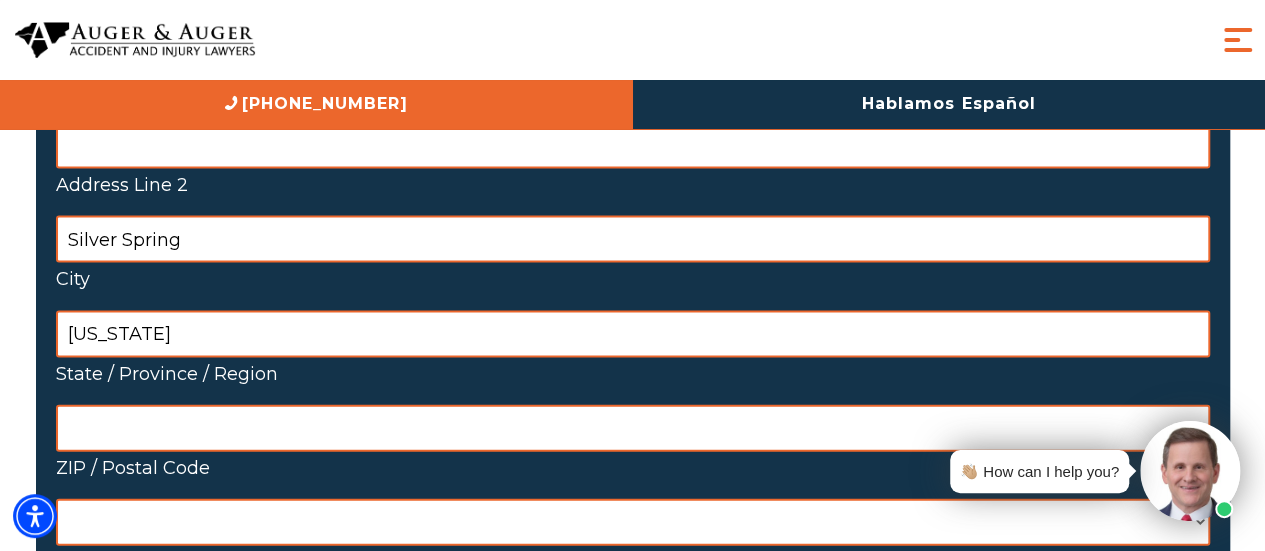 type on "[US_STATE]" 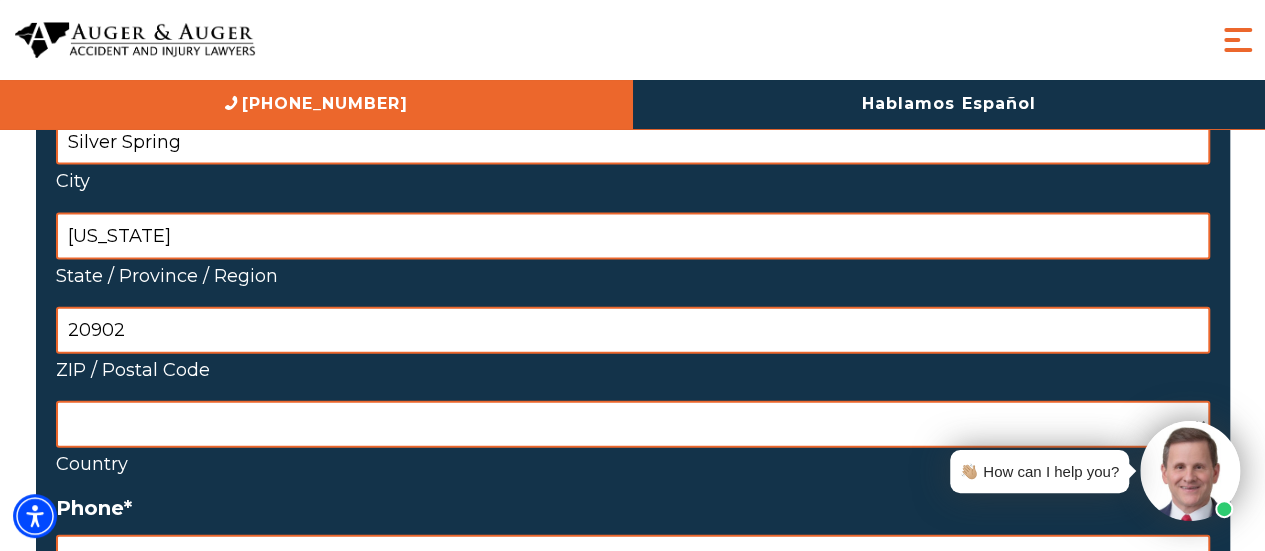 scroll, scrollTop: 2098, scrollLeft: 0, axis: vertical 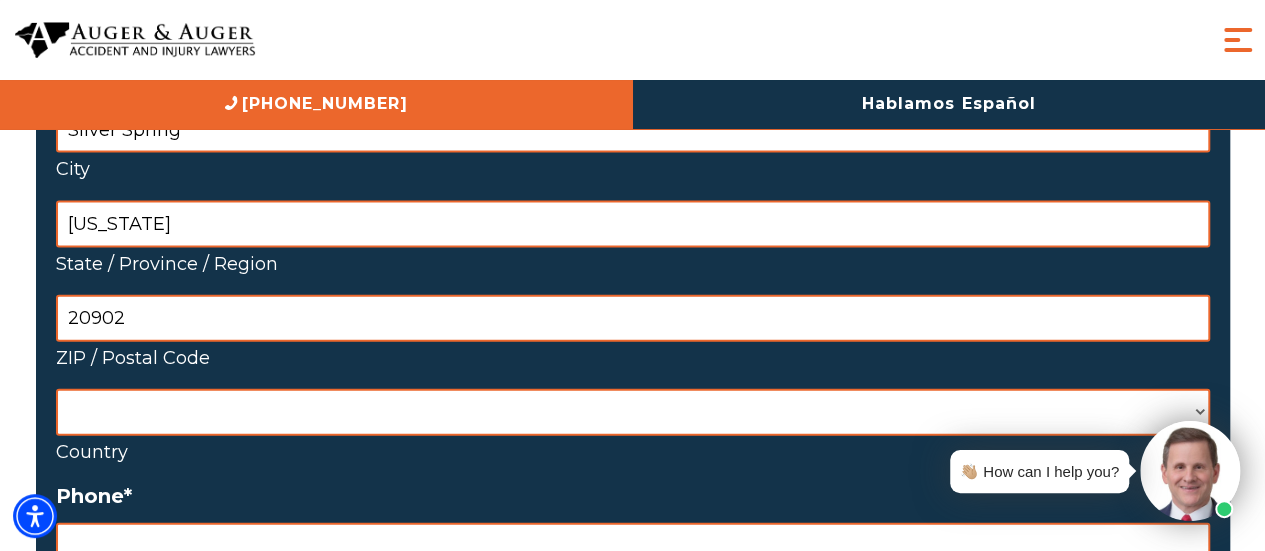 type on "20902" 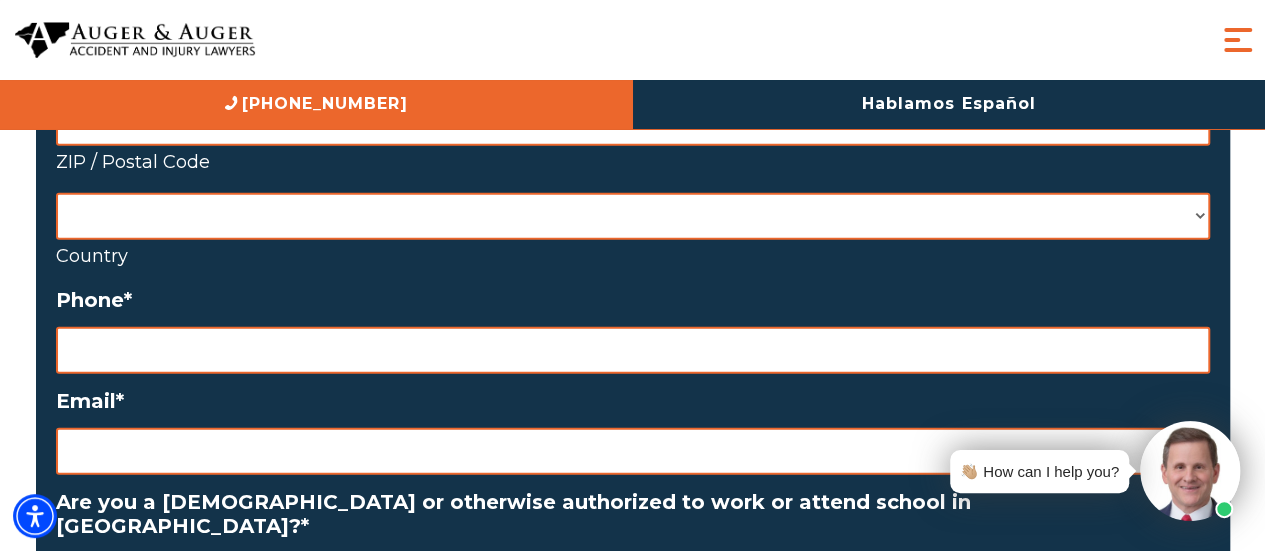 scroll, scrollTop: 2304, scrollLeft: 0, axis: vertical 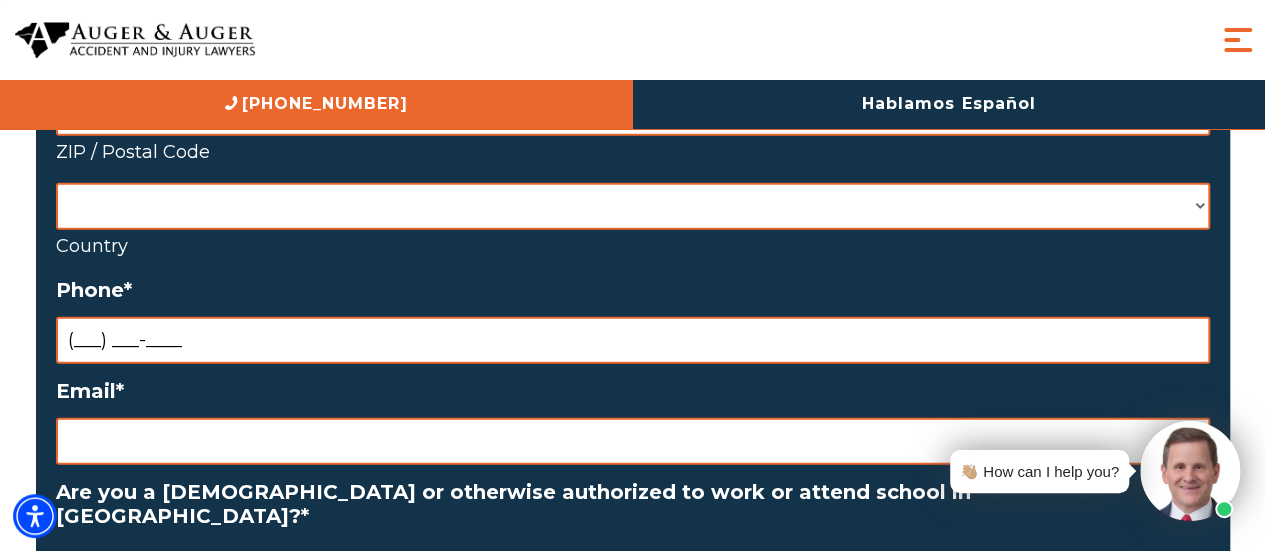 click on "(___) ___-____" at bounding box center [633, 340] 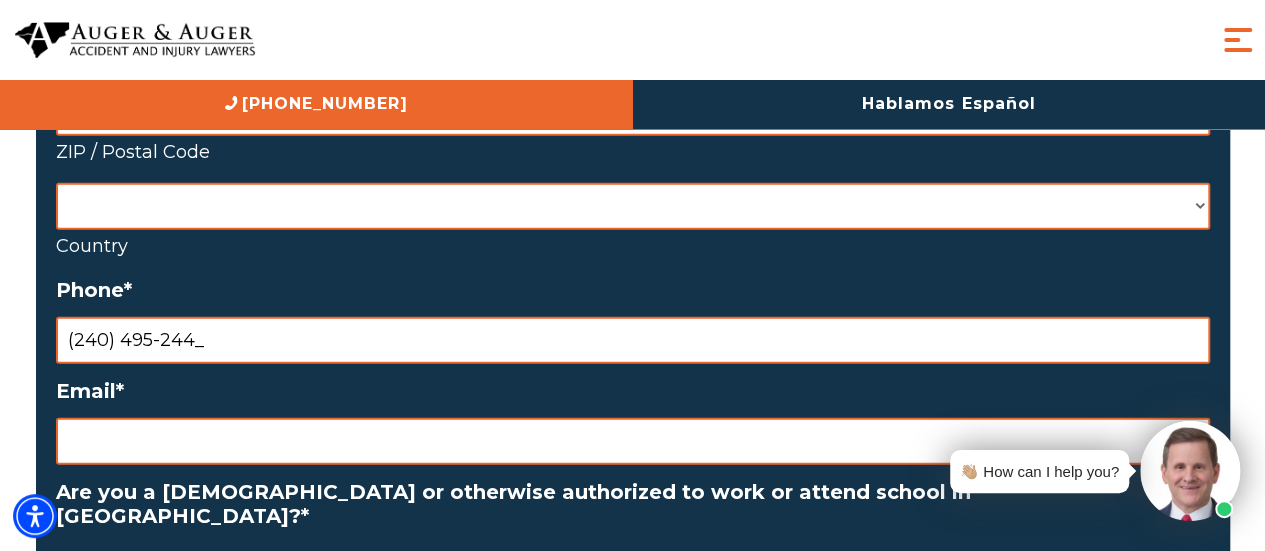 type on "[PHONE_NUMBER]" 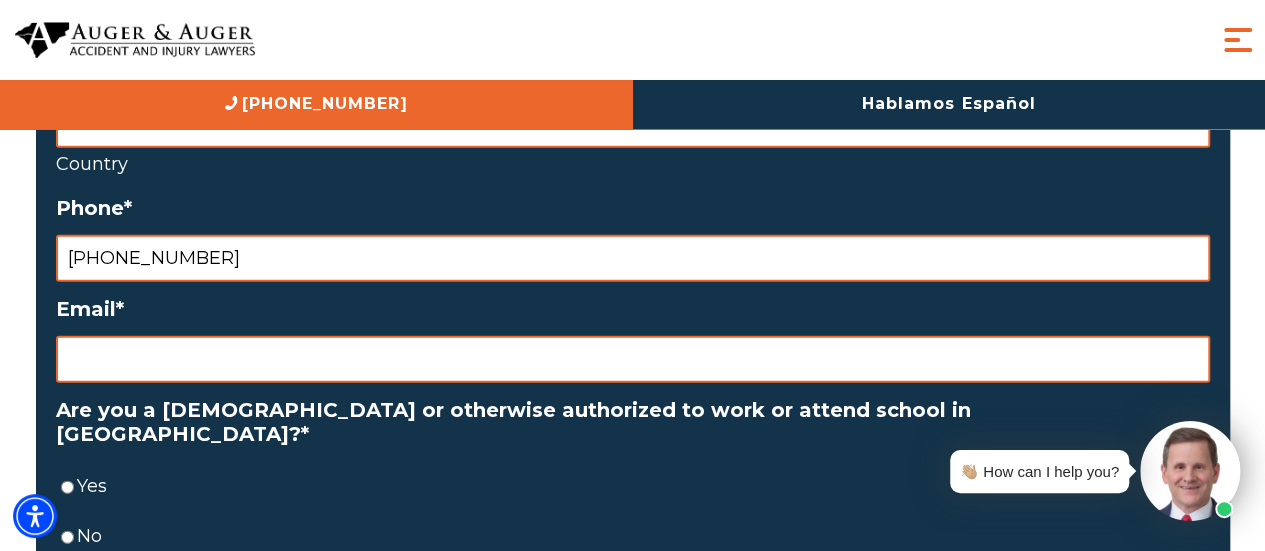 scroll, scrollTop: 2390, scrollLeft: 0, axis: vertical 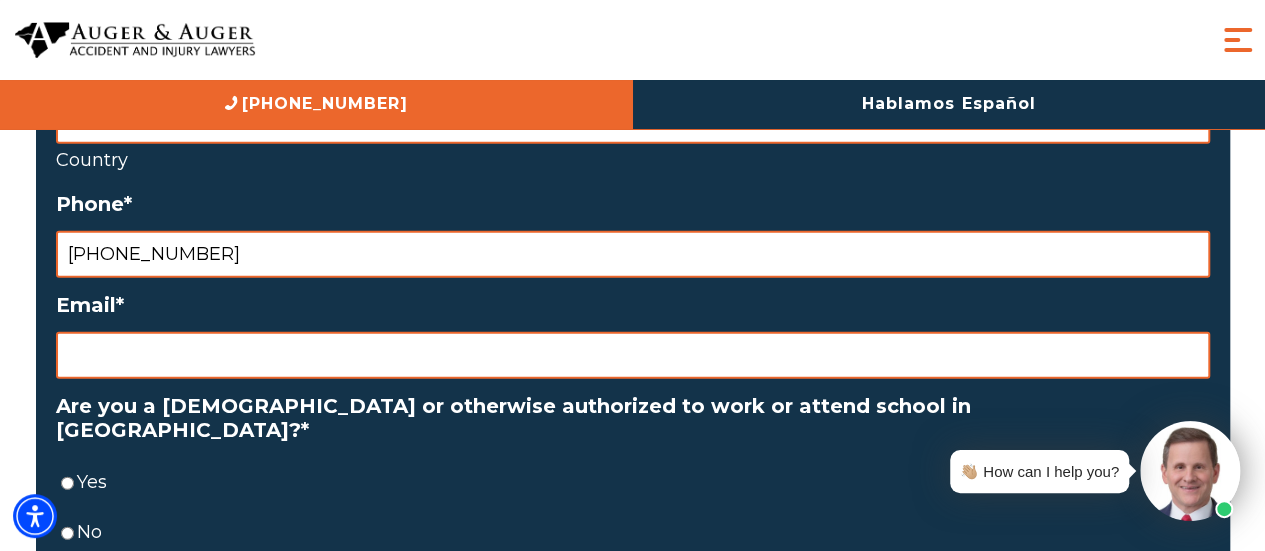 click on "Email *" at bounding box center (633, 355) 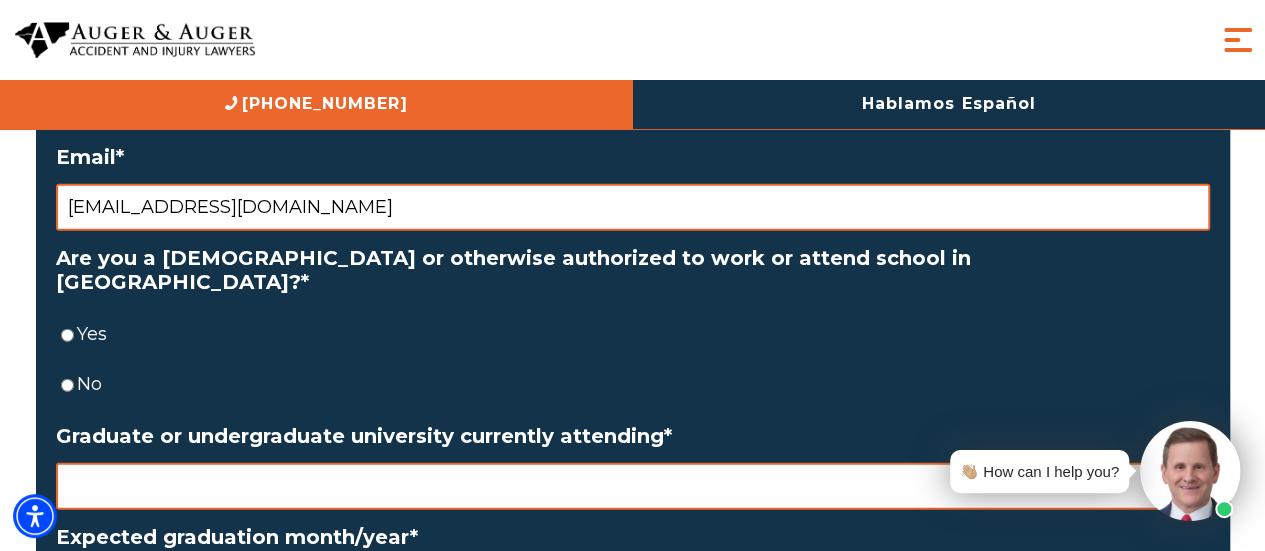 scroll, scrollTop: 2532, scrollLeft: 0, axis: vertical 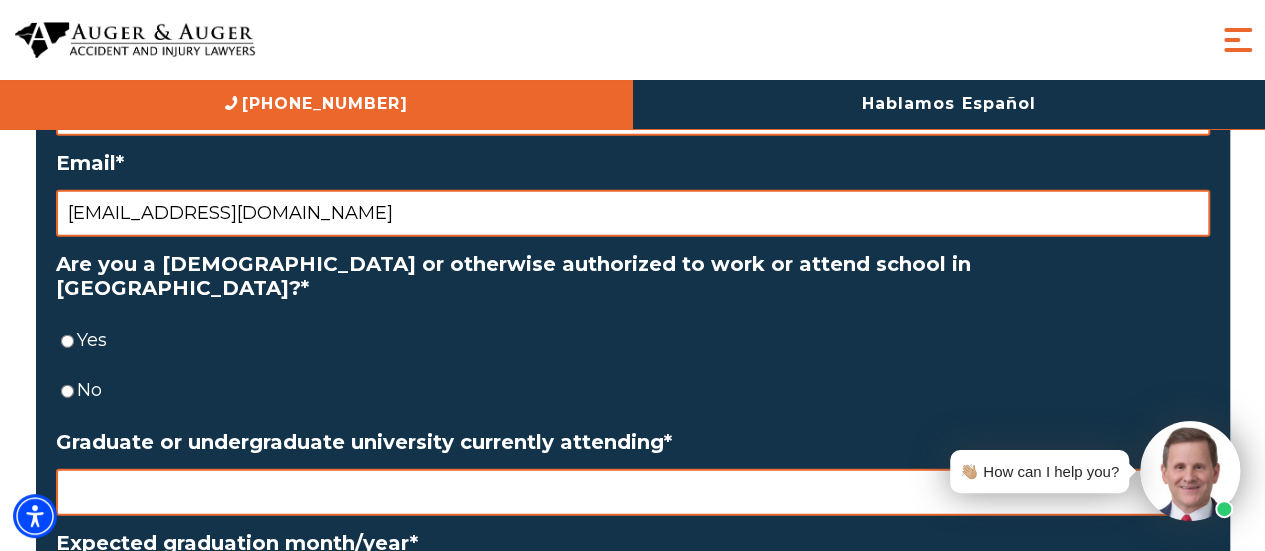 type on "[EMAIL_ADDRESS][DOMAIN_NAME]" 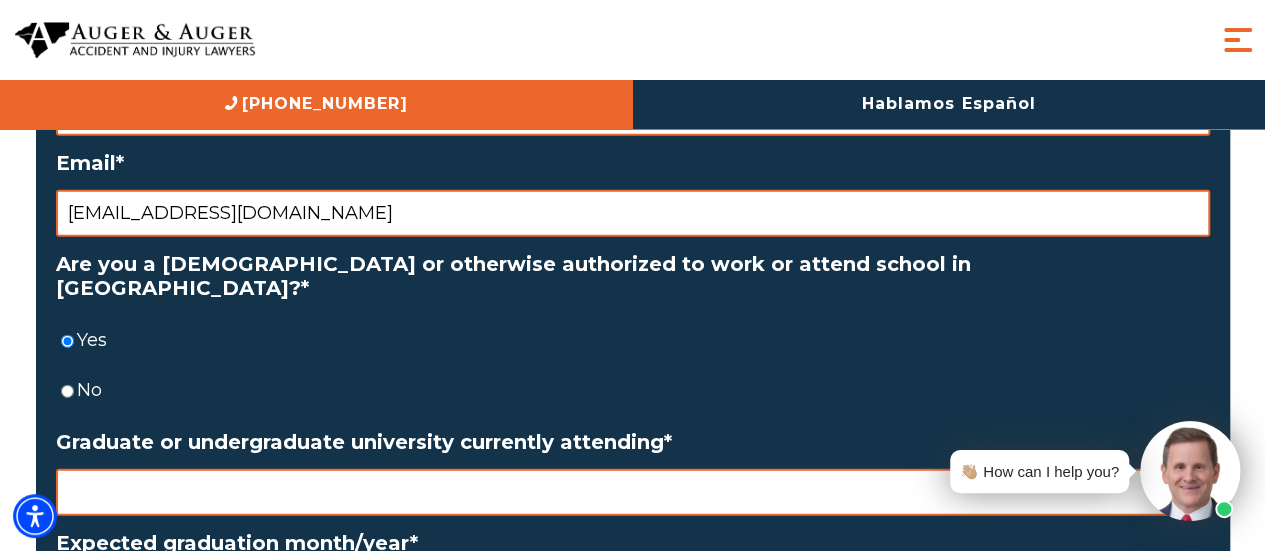 click on "Graduate or undergraduate university currently attending *" at bounding box center [633, 492] 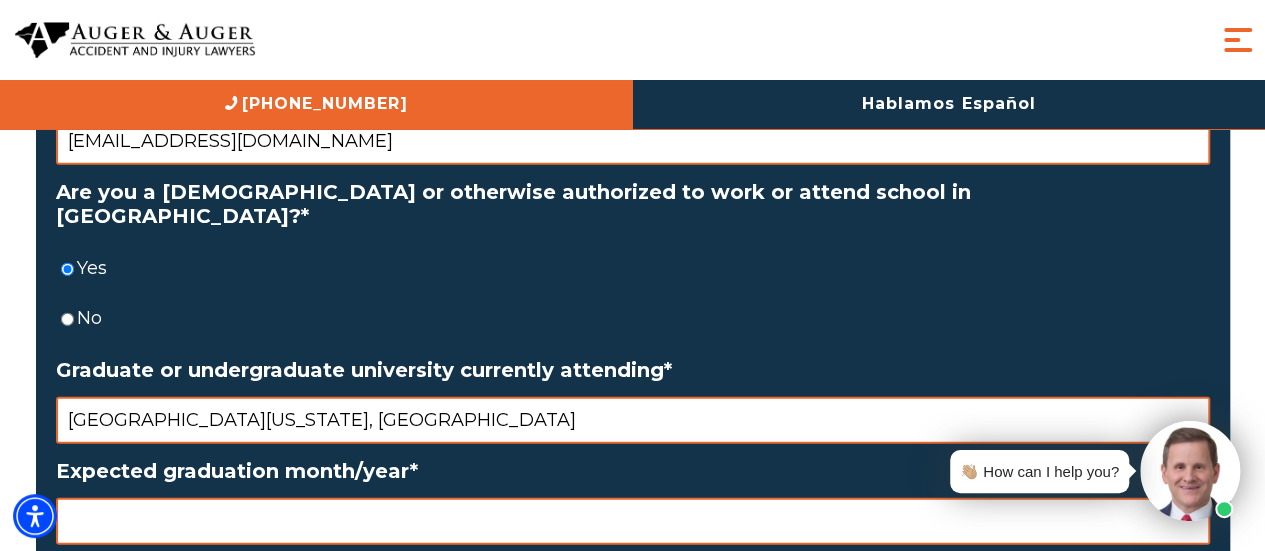 scroll, scrollTop: 2650, scrollLeft: 0, axis: vertical 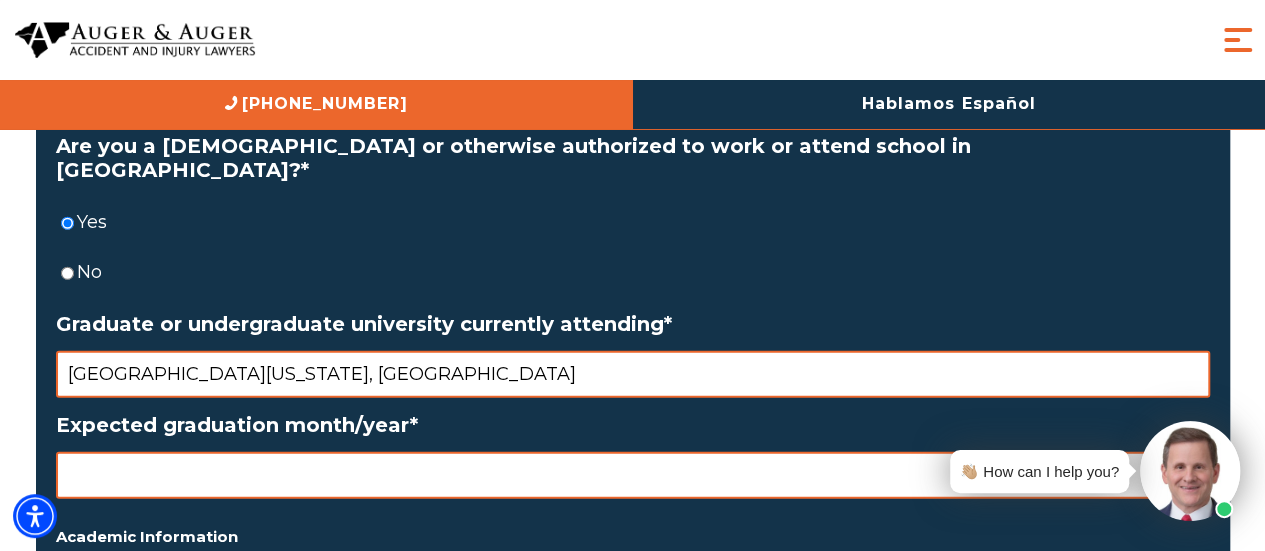 type on "[GEOGRAPHIC_DATA][US_STATE], [GEOGRAPHIC_DATA]" 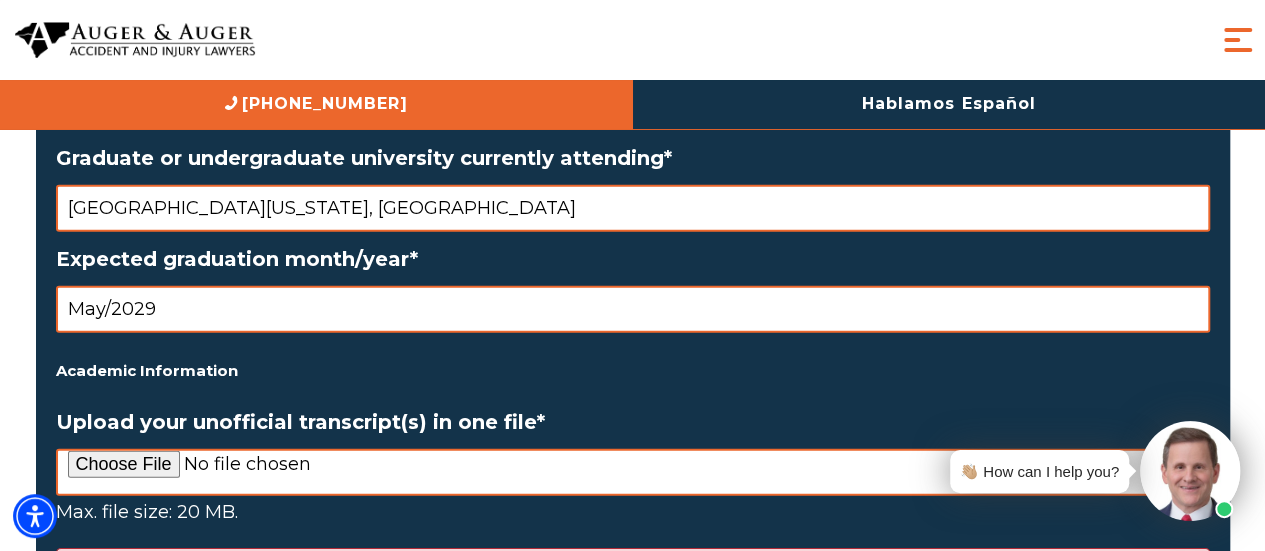 scroll, scrollTop: 2818, scrollLeft: 0, axis: vertical 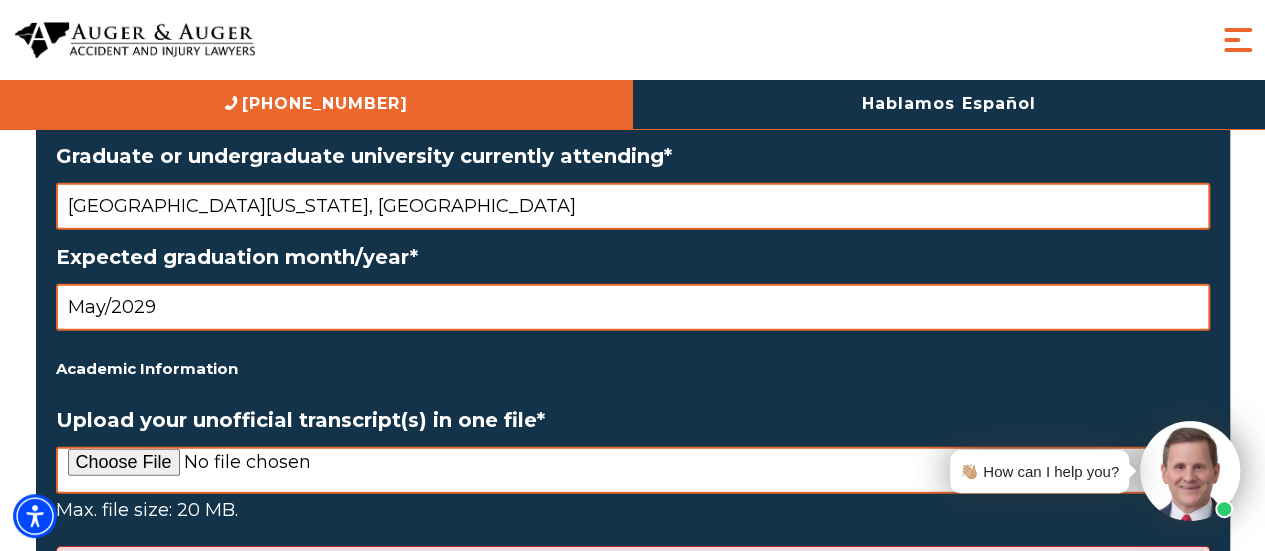 type on "May/2029" 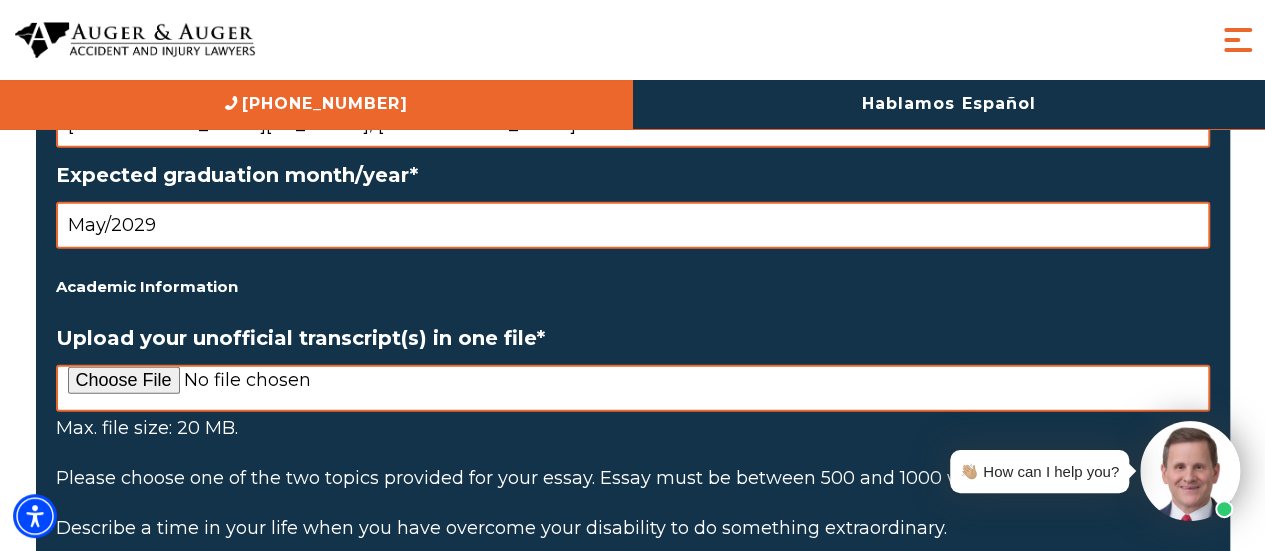scroll, scrollTop: 2902, scrollLeft: 0, axis: vertical 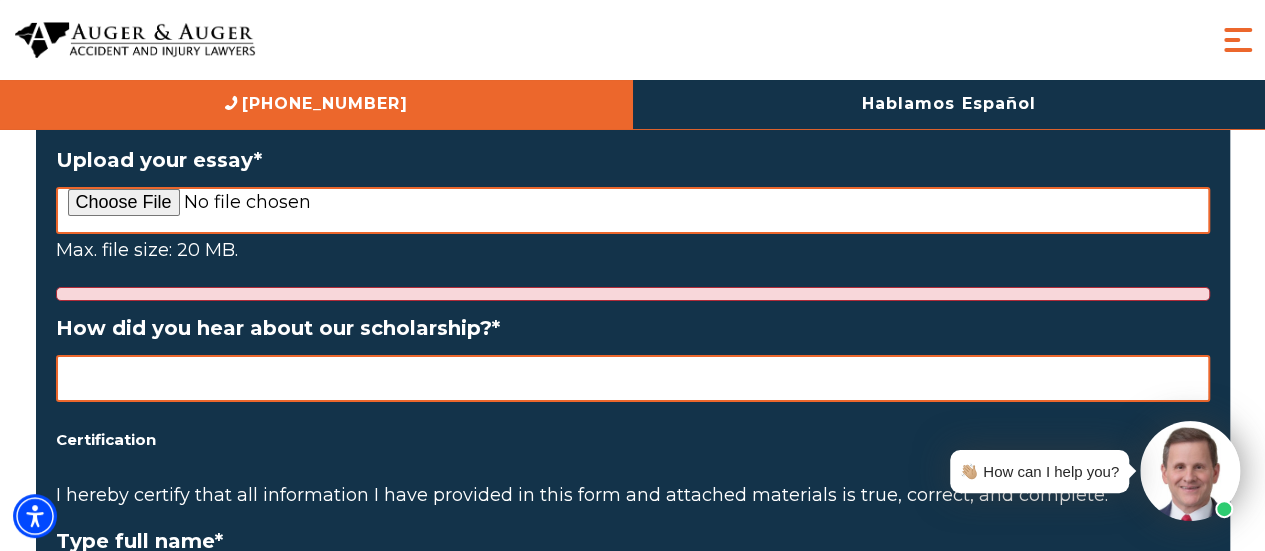 click on "How did you hear about our scholarship? *" at bounding box center (633, 378) 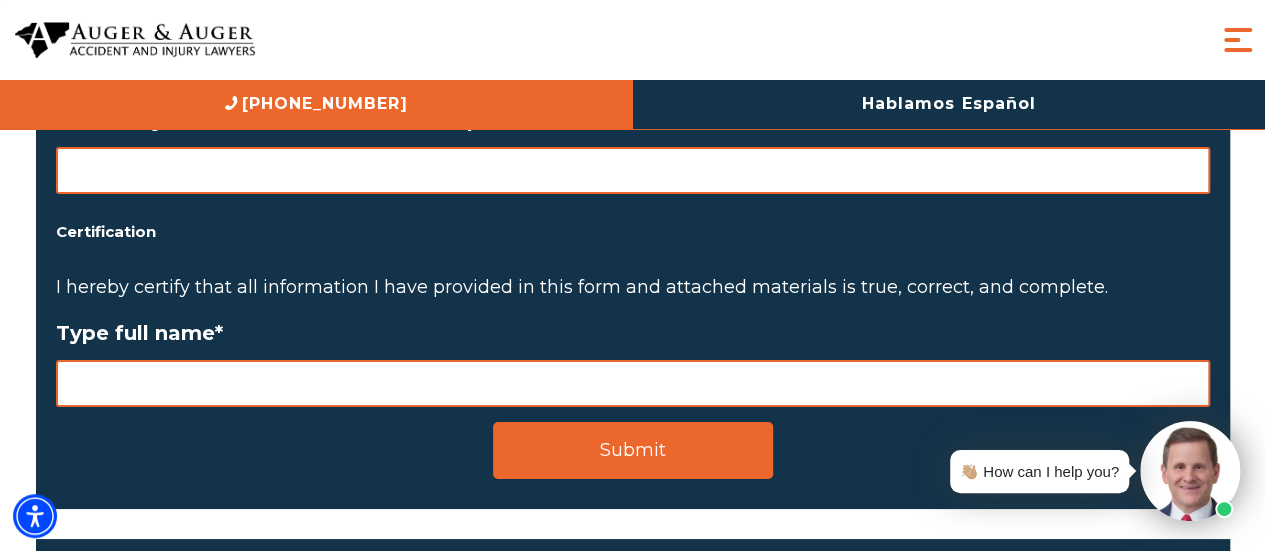 scroll, scrollTop: 3584, scrollLeft: 0, axis: vertical 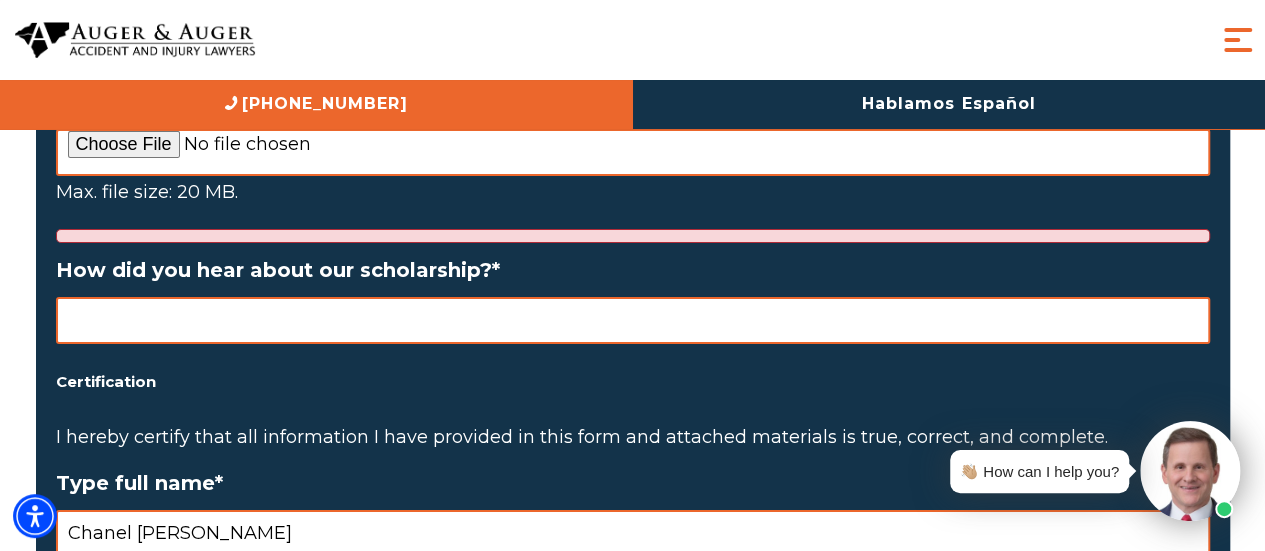 type on "Chanel [PERSON_NAME]" 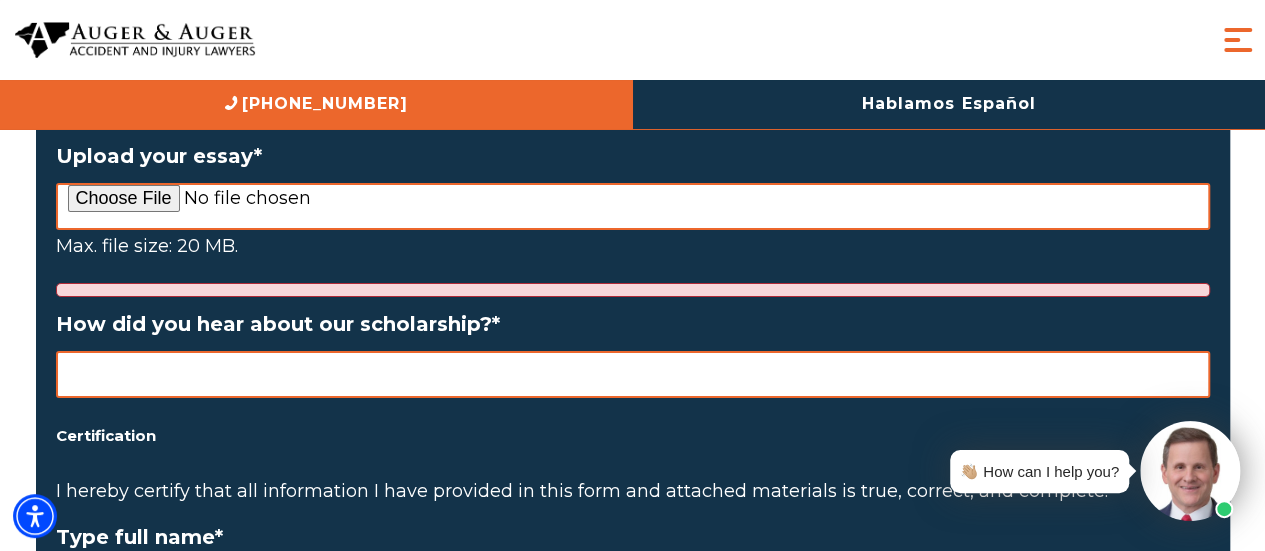 scroll, scrollTop: 3376, scrollLeft: 0, axis: vertical 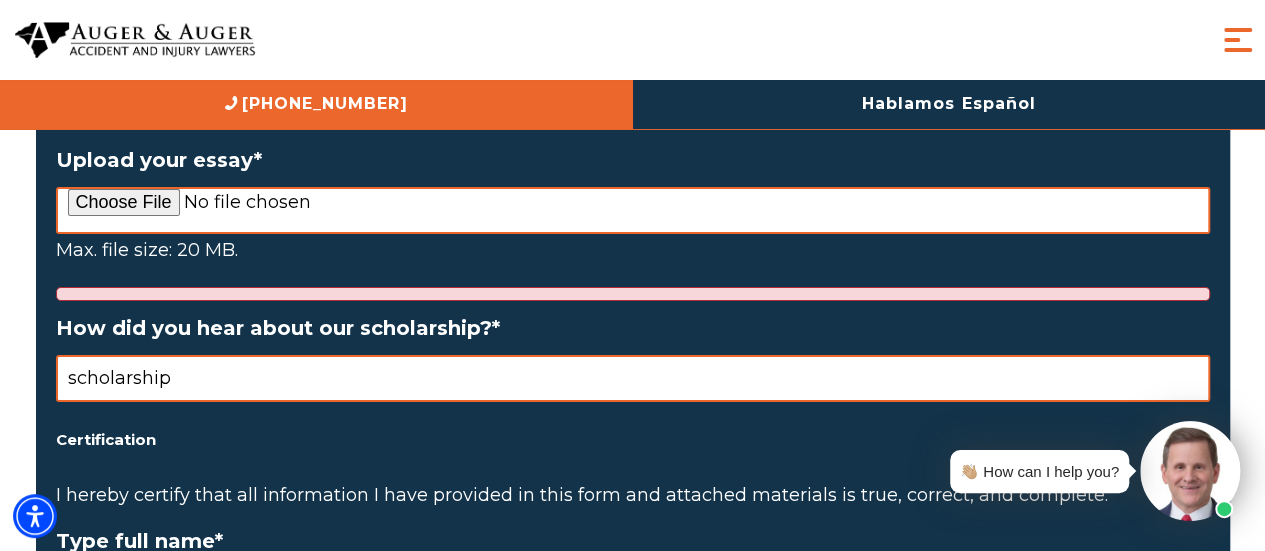 type on "scholarship" 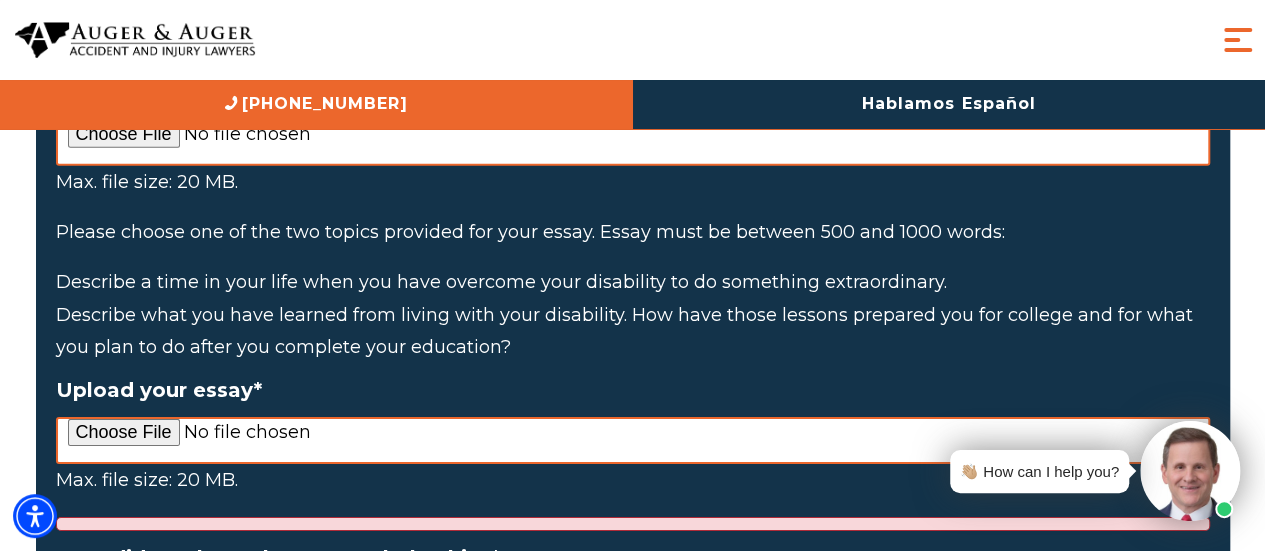 scroll, scrollTop: 3134, scrollLeft: 0, axis: vertical 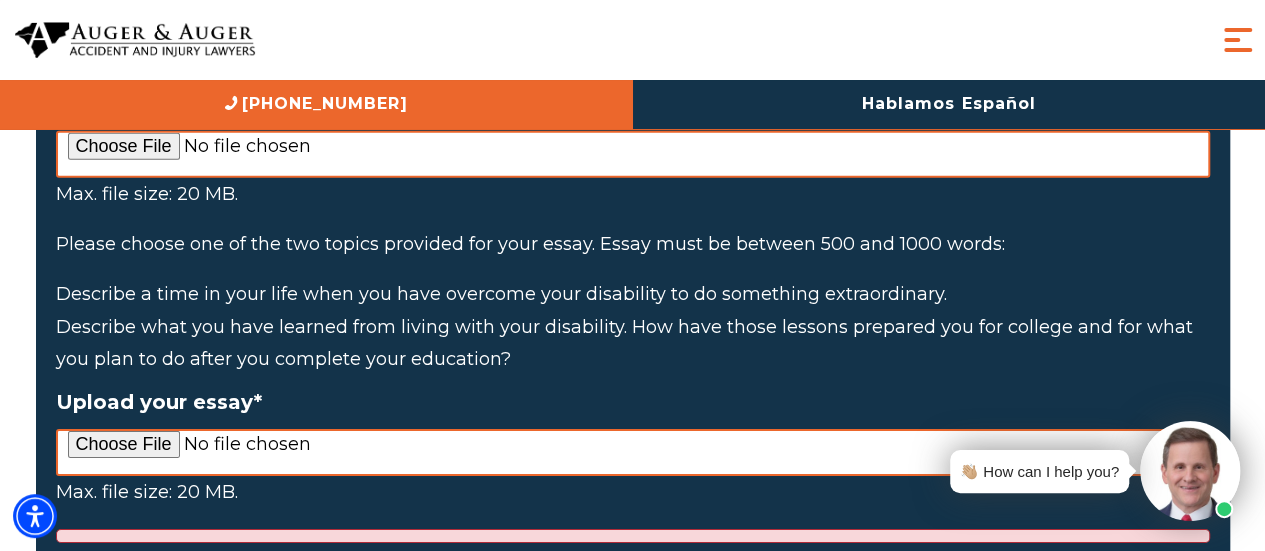 click on "Describe what you have learned from living with your disability. How have those lessons prepared you for college and for what you plan to do after you complete your education?" at bounding box center (633, 343) 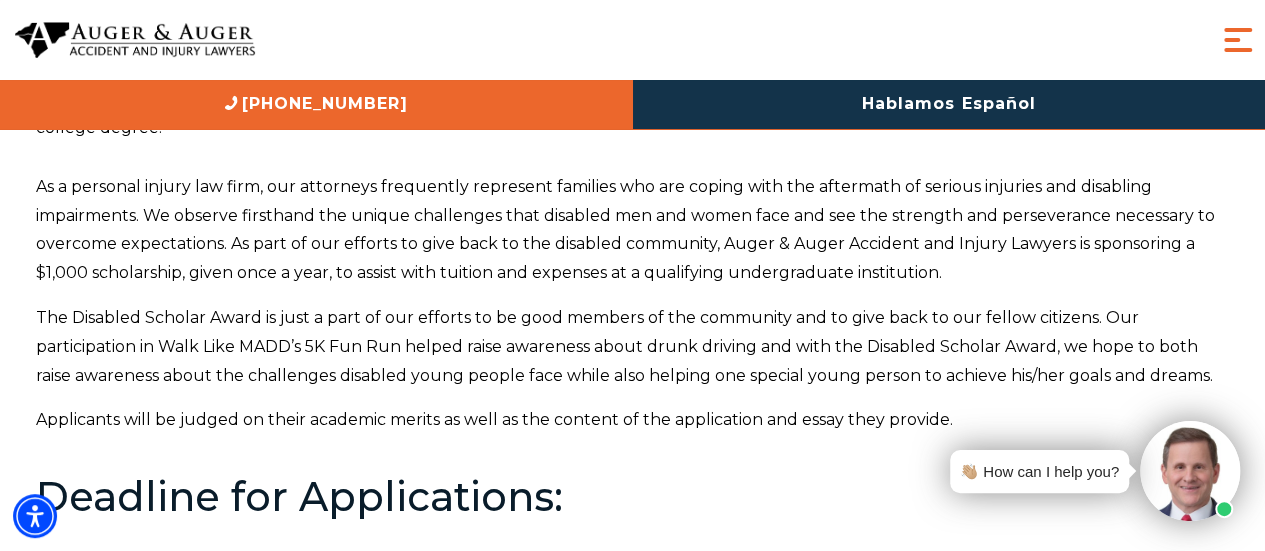 scroll, scrollTop: 223, scrollLeft: 0, axis: vertical 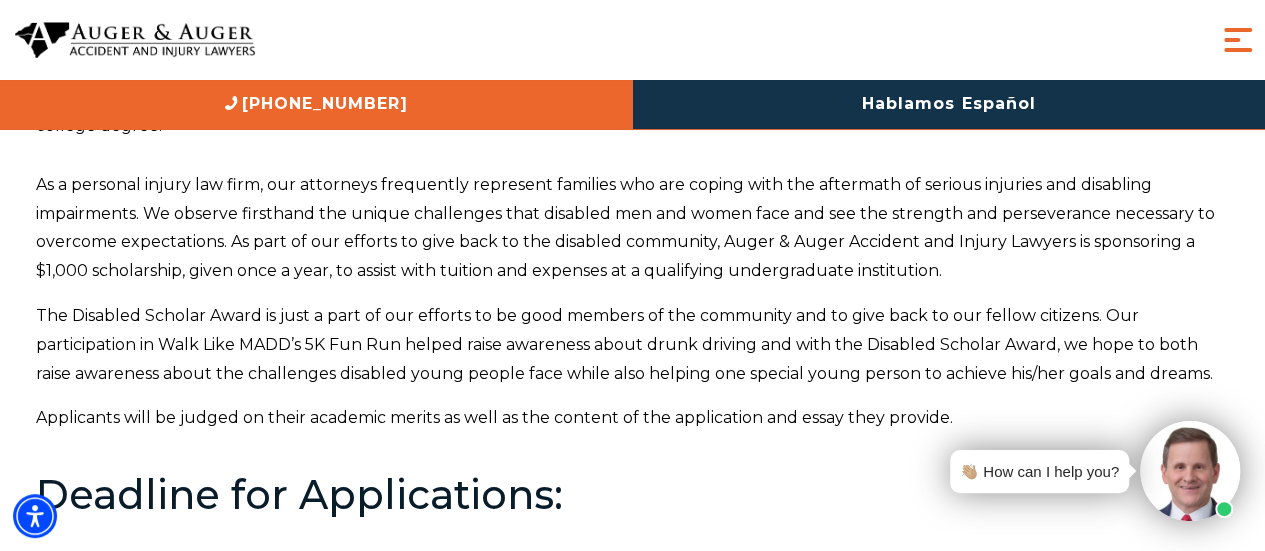 click on "The Disabled Scholar Award is just a part of our efforts to be good members of the community and to give back to our fellow citizens. Our participation in Walk Like MADD’s 5K Fun Run helped raise awareness about drunk driving and with the Disabled Scholar Award, we hope to both raise awareness about the challenges disabled young people face while also helping one special young person to achieve his/her goals and dreams." at bounding box center [633, 345] 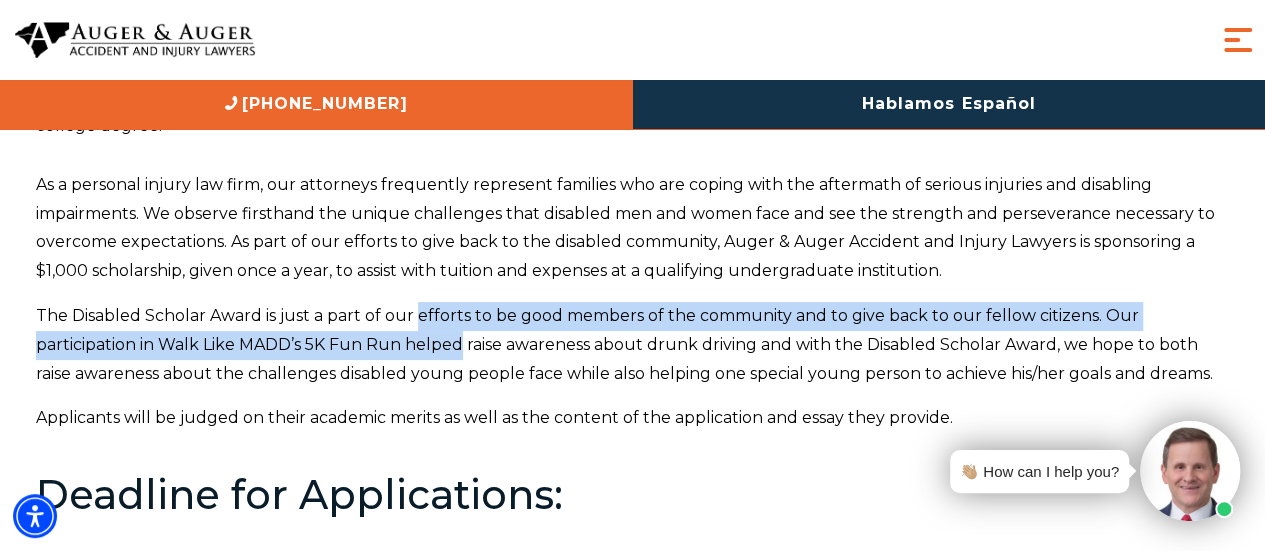 drag, startPoint x: 412, startPoint y: 344, endPoint x: 419, endPoint y: 321, distance: 24.04163 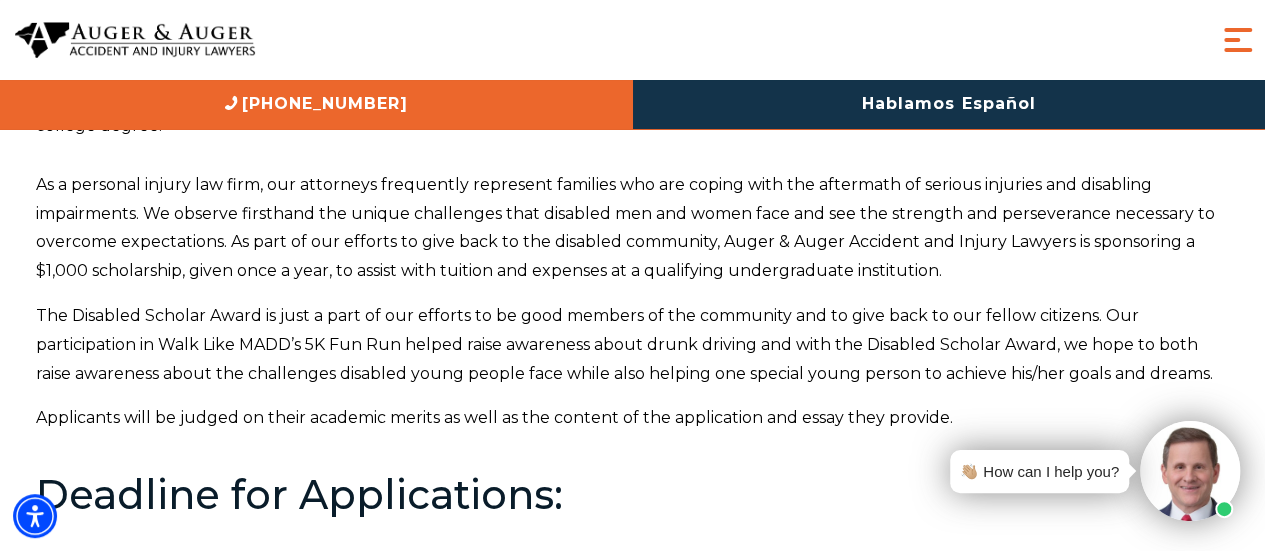 click on "The Disabled Scholar Award is just a part of our efforts to be good members of the community and to give back to our fellow citizens. Our participation in Walk Like MADD’s 5K Fun Run helped raise awareness about drunk driving and with the Disabled Scholar Award, we hope to both raise awareness about the challenges disabled young people face while also helping one special young person to achieve his/her goals and dreams." at bounding box center (633, 345) 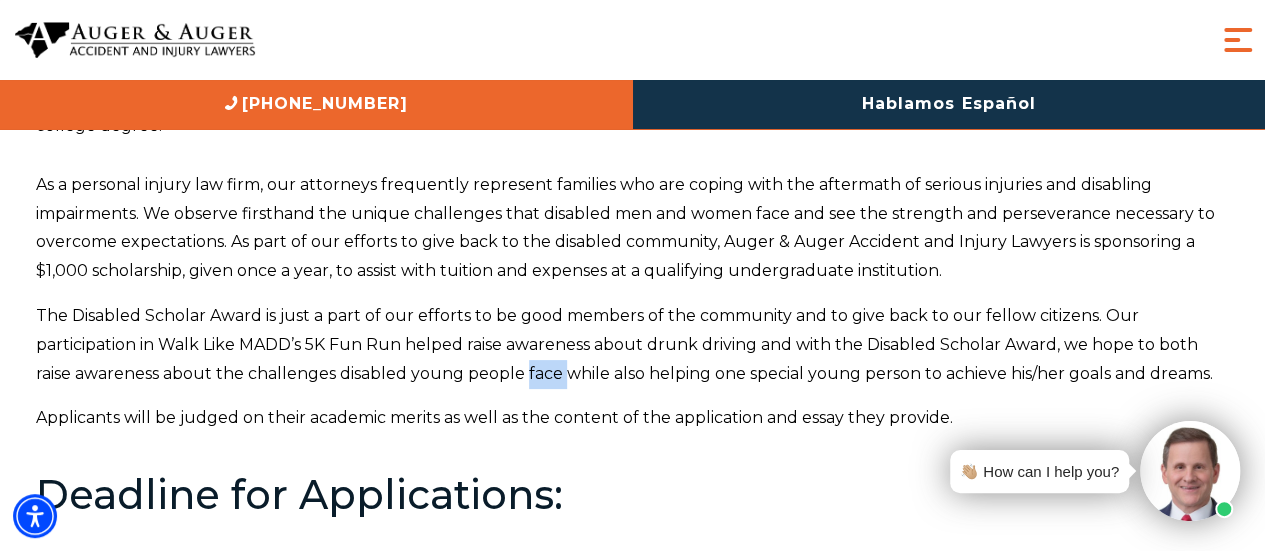click on "The Disabled Scholar Award is just a part of our efforts to be good members of the community and to give back to our fellow citizens. Our participation in Walk Like MADD’s 5K Fun Run helped raise awareness about drunk driving and with the Disabled Scholar Award, we hope to both raise awareness about the challenges disabled young people face while also helping one special young person to achieve his/her goals and dreams." at bounding box center (633, 345) 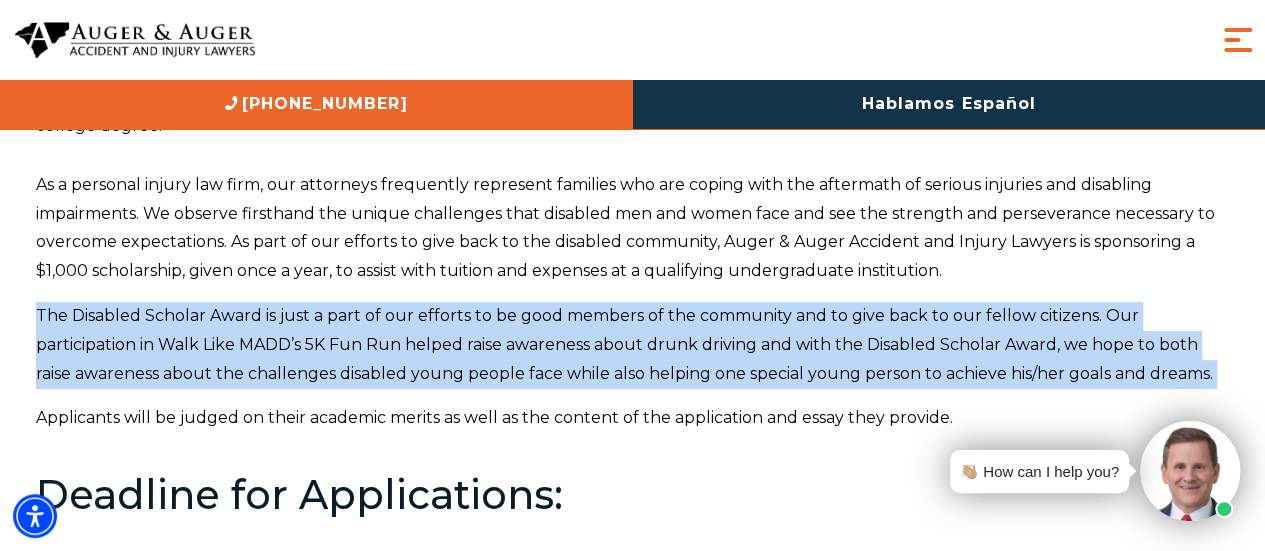 click on "The Disabled Scholar Award is just a part of our efforts to be good members of the community and to give back to our fellow citizens. Our participation in Walk Like MADD’s 5K Fun Run helped raise awareness about drunk driving and with the Disabled Scholar Award, we hope to both raise awareness about the challenges disabled young people face while also helping one special young person to achieve his/her goals and dreams." at bounding box center (633, 345) 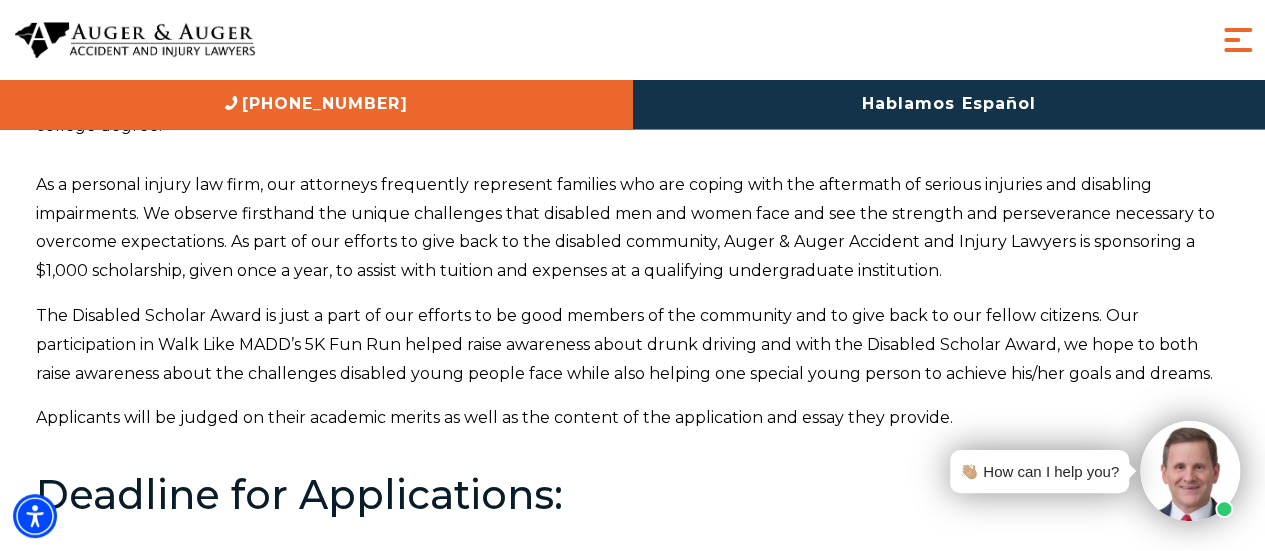 click on "The Disabled Scholar Award is just a part of our efforts to be good members of the community and to give back to our fellow citizens. Our participation in Walk Like MADD’s 5K Fun Run helped raise awareness about drunk driving and with the Disabled Scholar Award, we hope to both raise awareness about the challenges disabled young people face while also helping one special young person to achieve his/her goals and dreams." at bounding box center [633, 345] 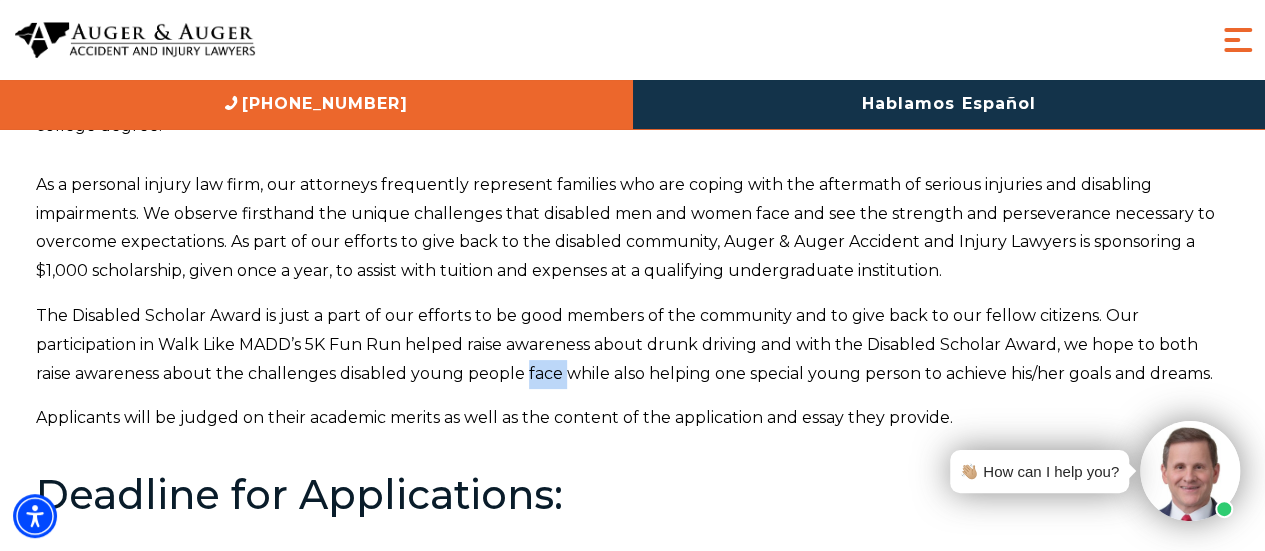 click on "The Disabled Scholar Award is just a part of our efforts to be good members of the community and to give back to our fellow citizens. Our participation in Walk Like MADD’s 5K Fun Run helped raise awareness about drunk driving and with the Disabled Scholar Award, we hope to both raise awareness about the challenges disabled young people face while also helping one special young person to achieve his/her goals and dreams." at bounding box center [633, 345] 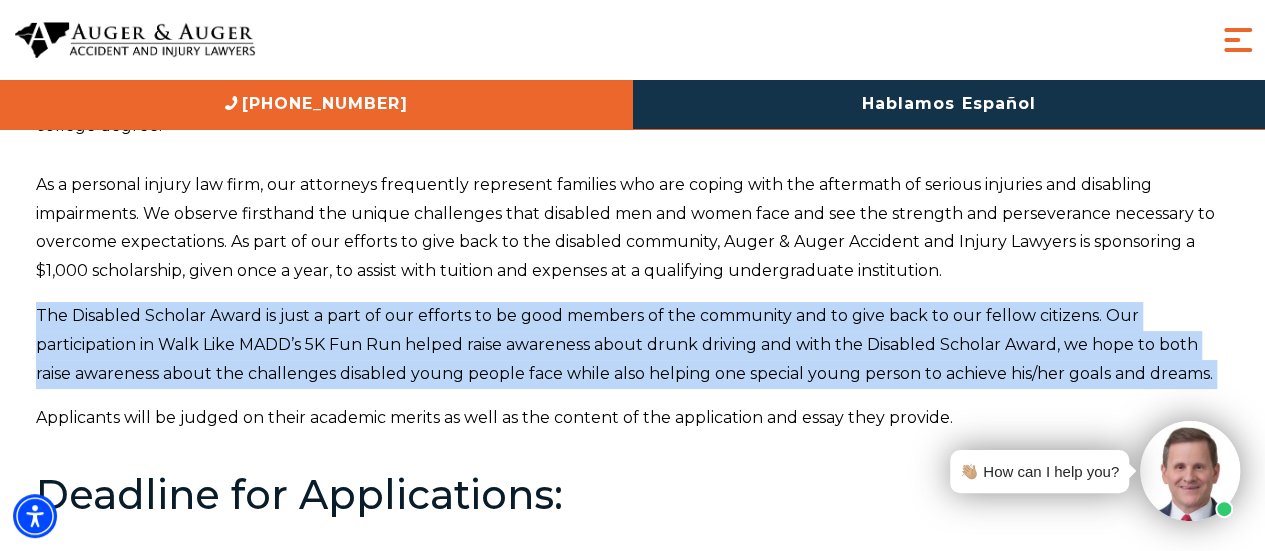 click on "The Disabled Scholar Award is just a part of our efforts to be good members of the community and to give back to our fellow citizens. Our participation in Walk Like MADD’s 5K Fun Run helped raise awareness about drunk driving and with the Disabled Scholar Award, we hope to both raise awareness about the challenges disabled young people face while also helping one special young person to achieve his/her goals and dreams." at bounding box center [633, 345] 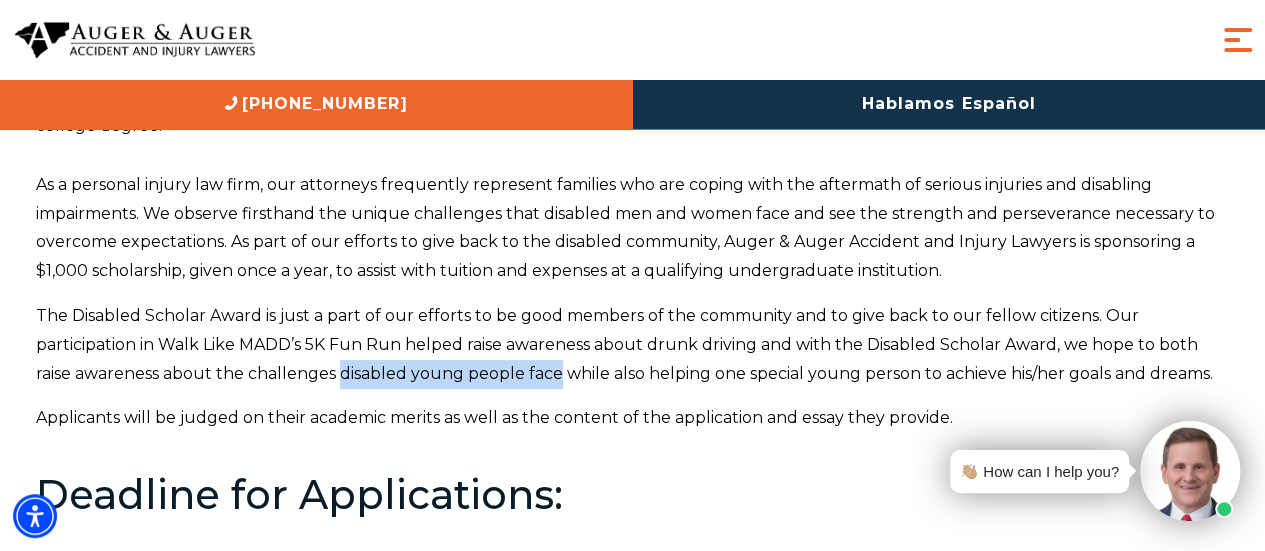 drag, startPoint x: 534, startPoint y: 365, endPoint x: 398, endPoint y: 363, distance: 136.01471 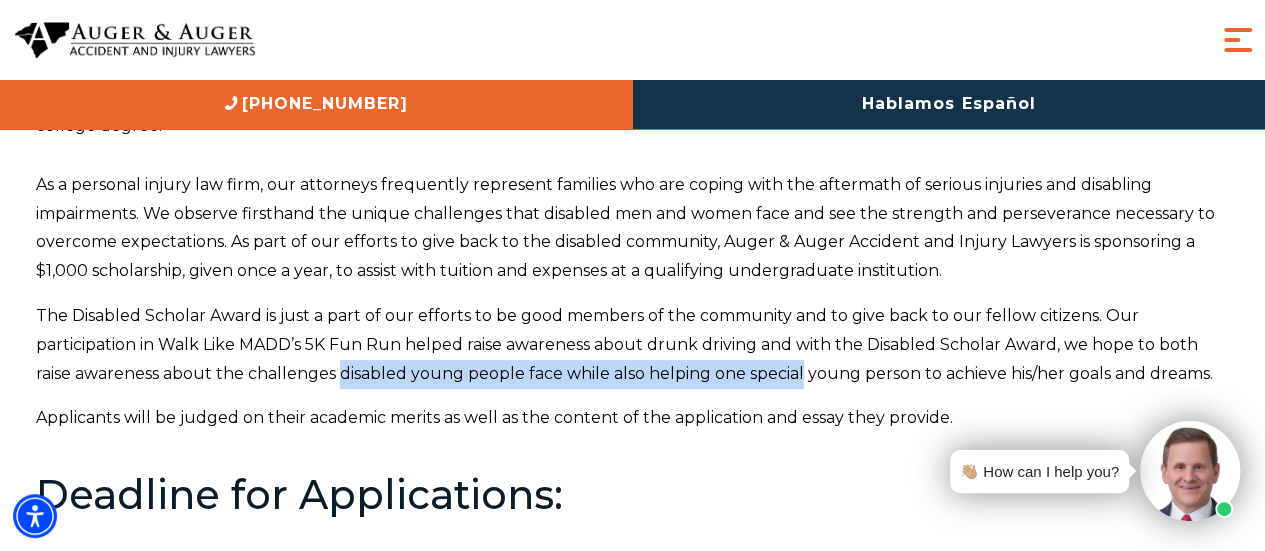 drag, startPoint x: 398, startPoint y: 363, endPoint x: 748, endPoint y: 372, distance: 350.1157 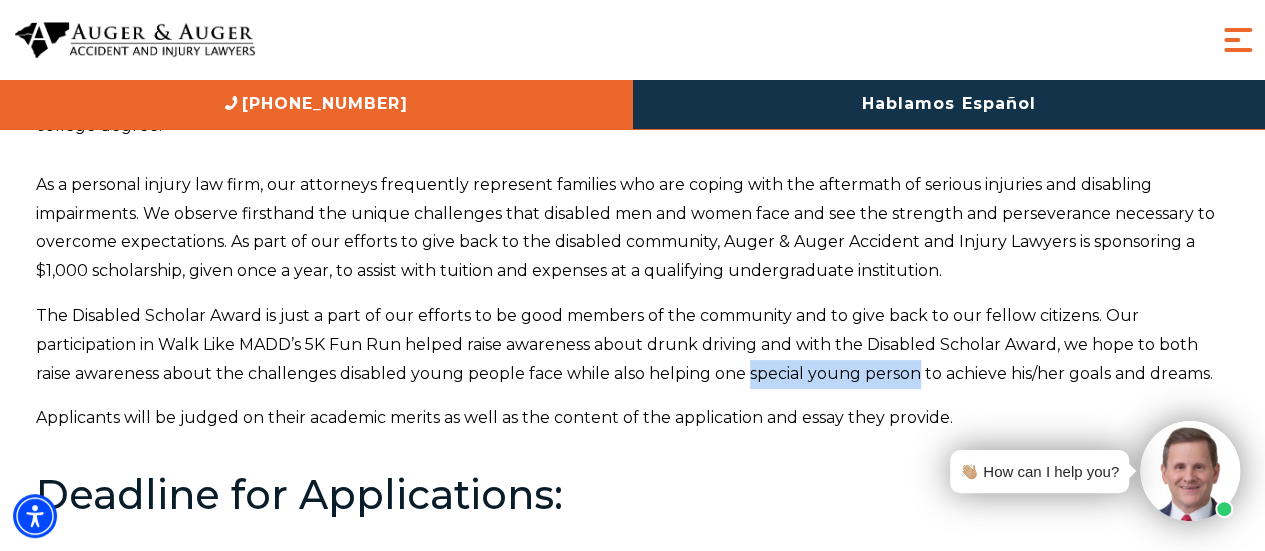 drag, startPoint x: 748, startPoint y: 372, endPoint x: 900, endPoint y: 386, distance: 152.64337 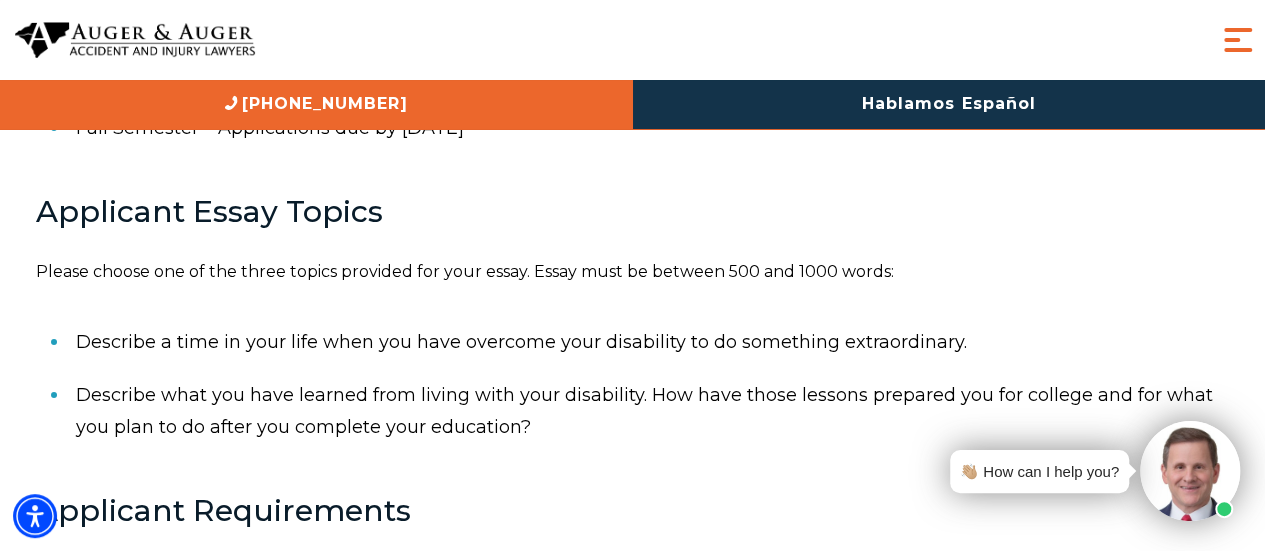 scroll, scrollTop: 949, scrollLeft: 0, axis: vertical 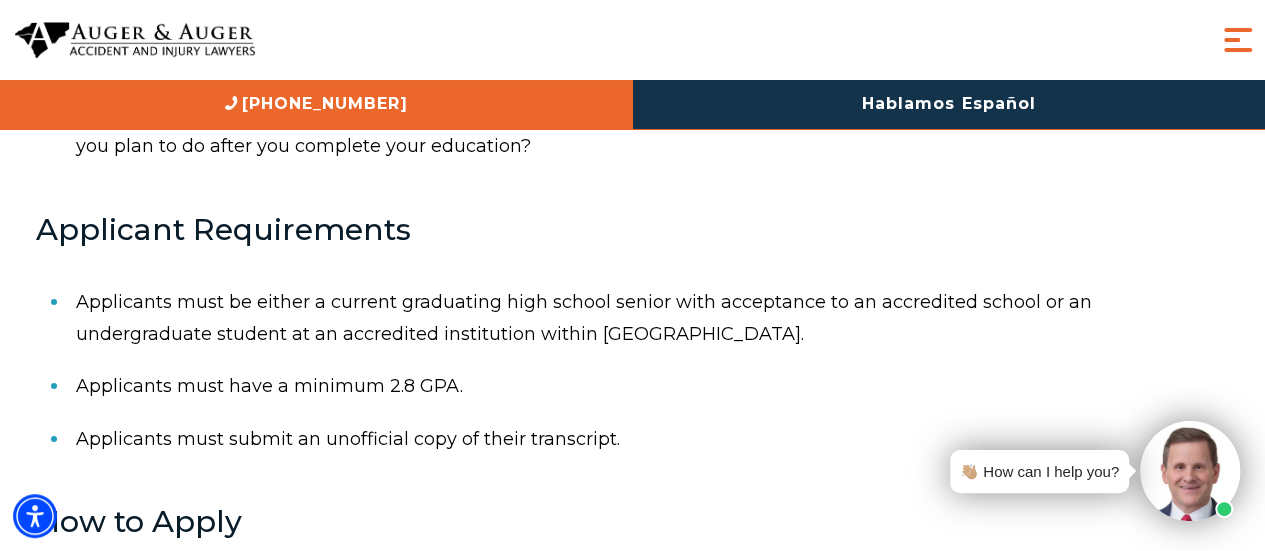 click on "Applicants must be either a current graduating high school senior with acceptance to an accredited school or an undergraduate student at an accredited institution within [GEOGRAPHIC_DATA]." at bounding box center (653, 318) 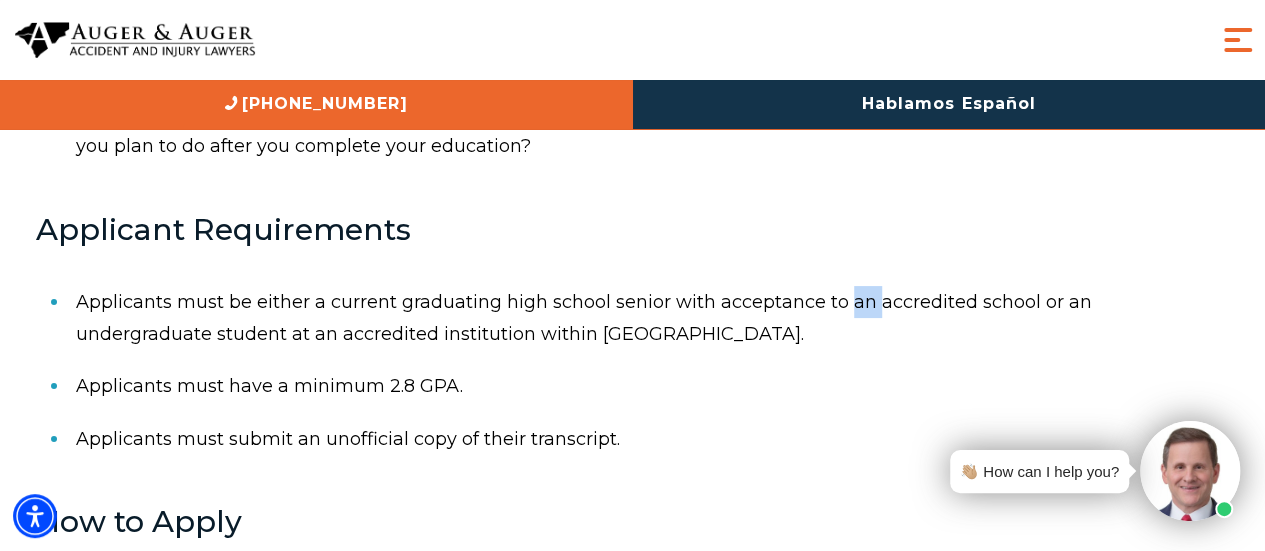 click on "Applicants must be either a current graduating high school senior with acceptance to an accredited school or an undergraduate student at an accredited institution within [GEOGRAPHIC_DATA]." at bounding box center [653, 318] 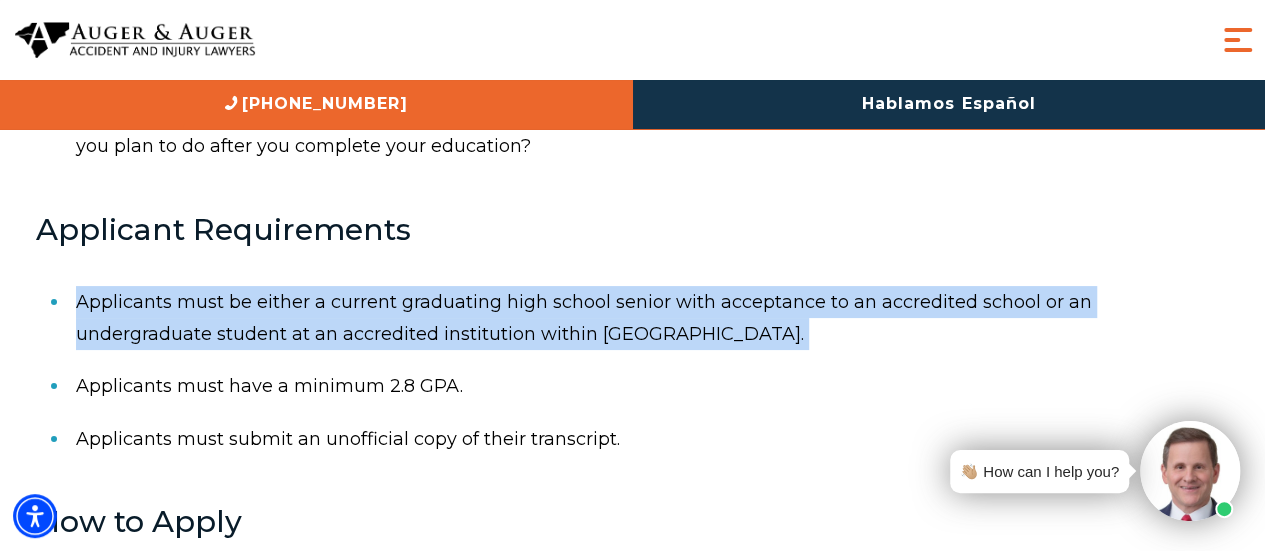 click on "Applicants must be either a current graduating high school senior with acceptance to an accredited school or an undergraduate student at an accredited institution within [GEOGRAPHIC_DATA]." at bounding box center [653, 318] 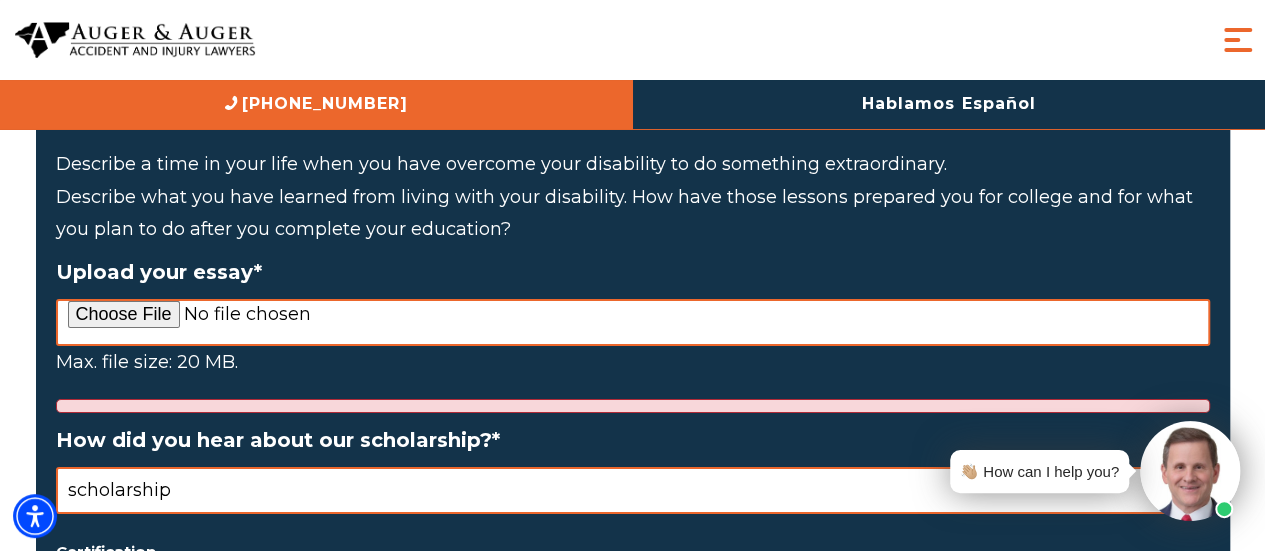 scroll, scrollTop: 3265, scrollLeft: 0, axis: vertical 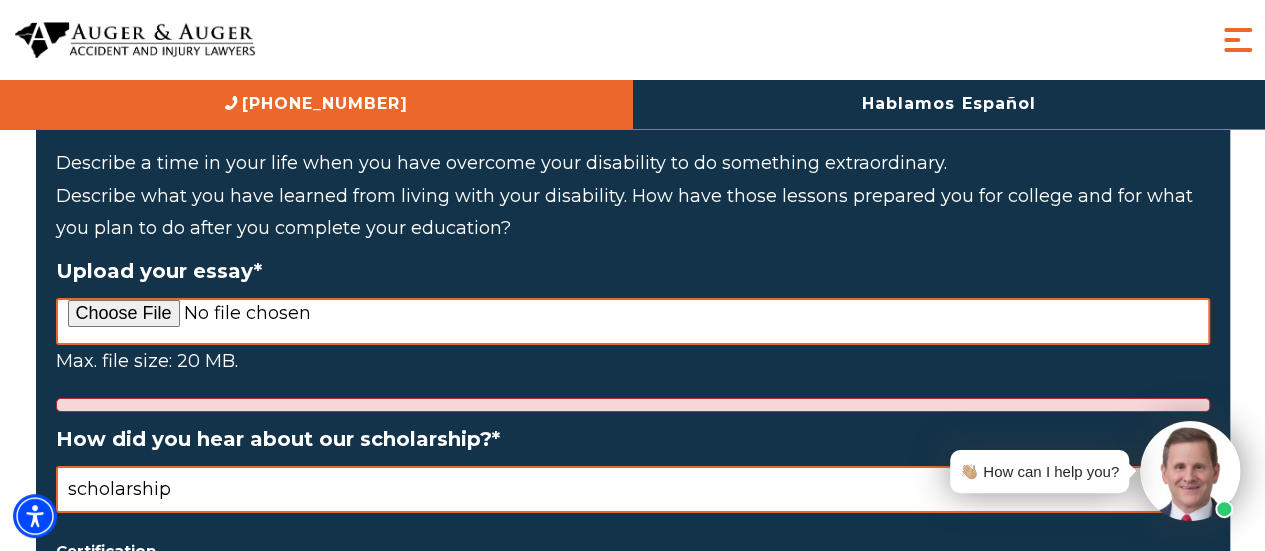 click on "Upload your essay *" at bounding box center [633, 321] 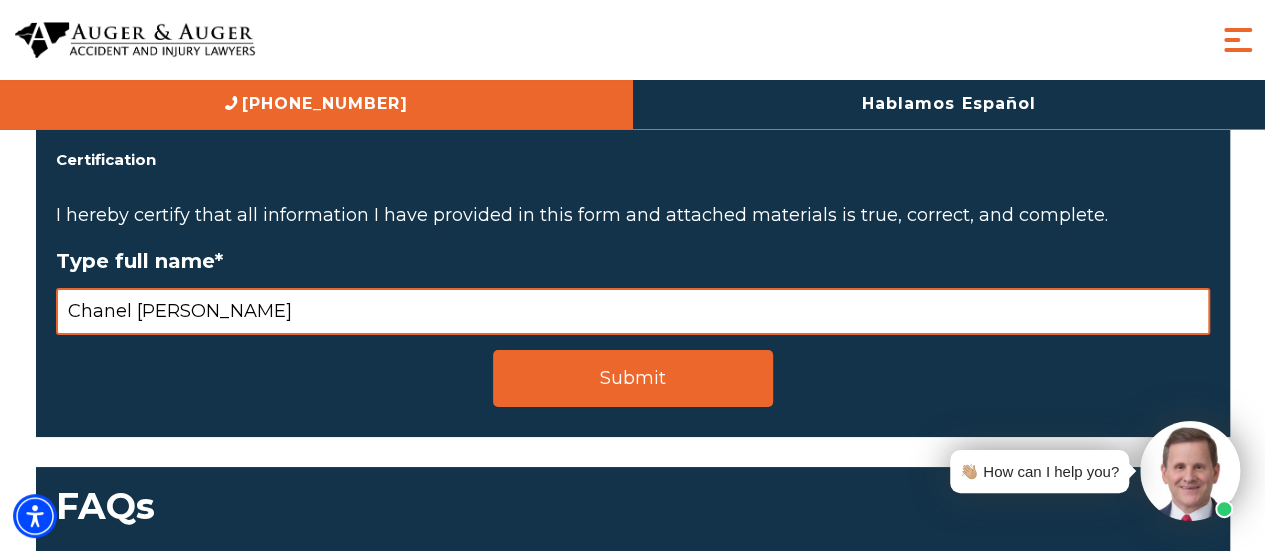 scroll, scrollTop: 3653, scrollLeft: 0, axis: vertical 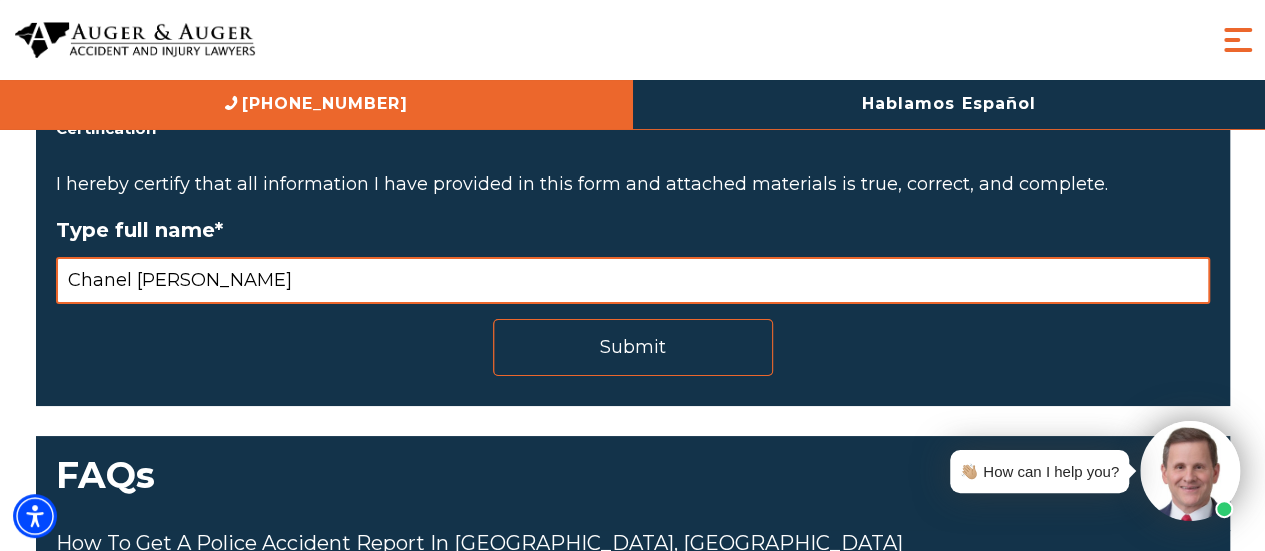 click on "Submit" at bounding box center (633, 347) 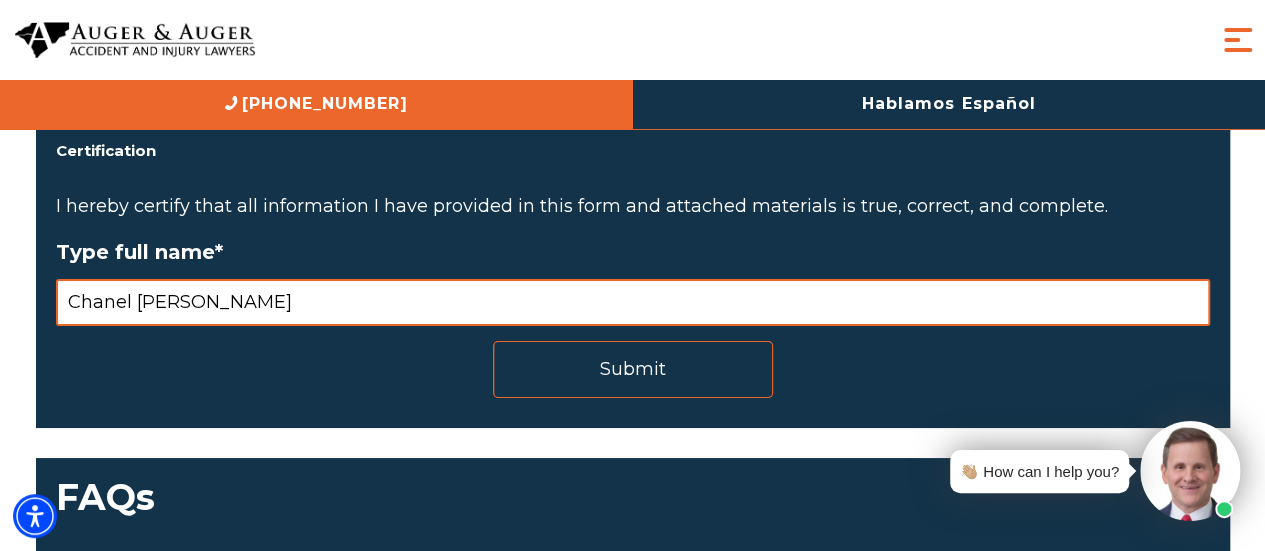 scroll, scrollTop: 3626, scrollLeft: 0, axis: vertical 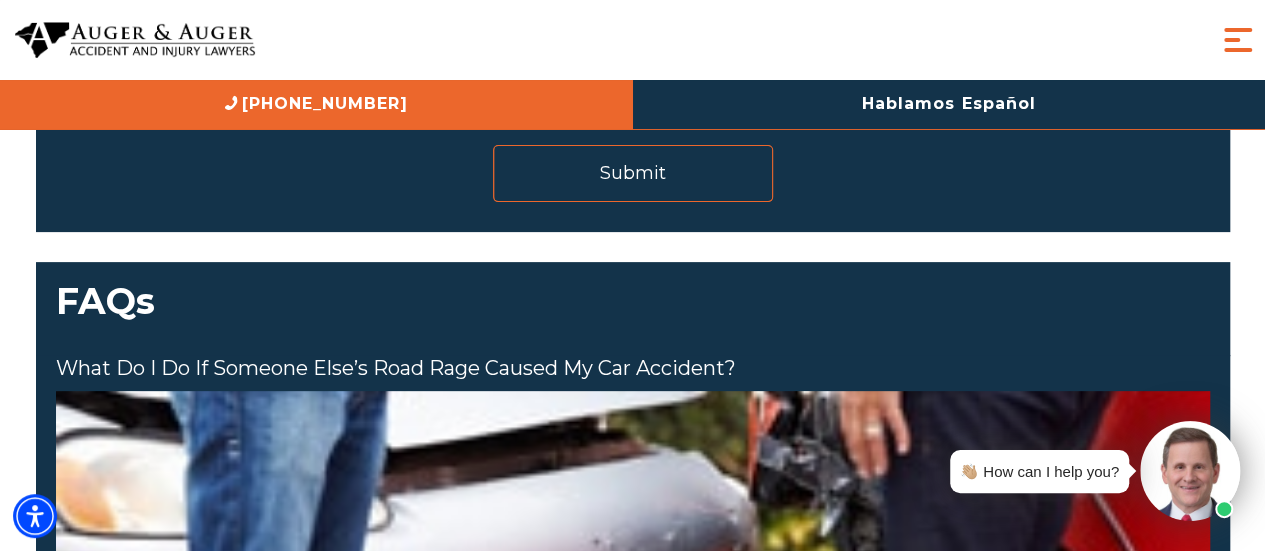 click on "Submit" at bounding box center [633, 173] 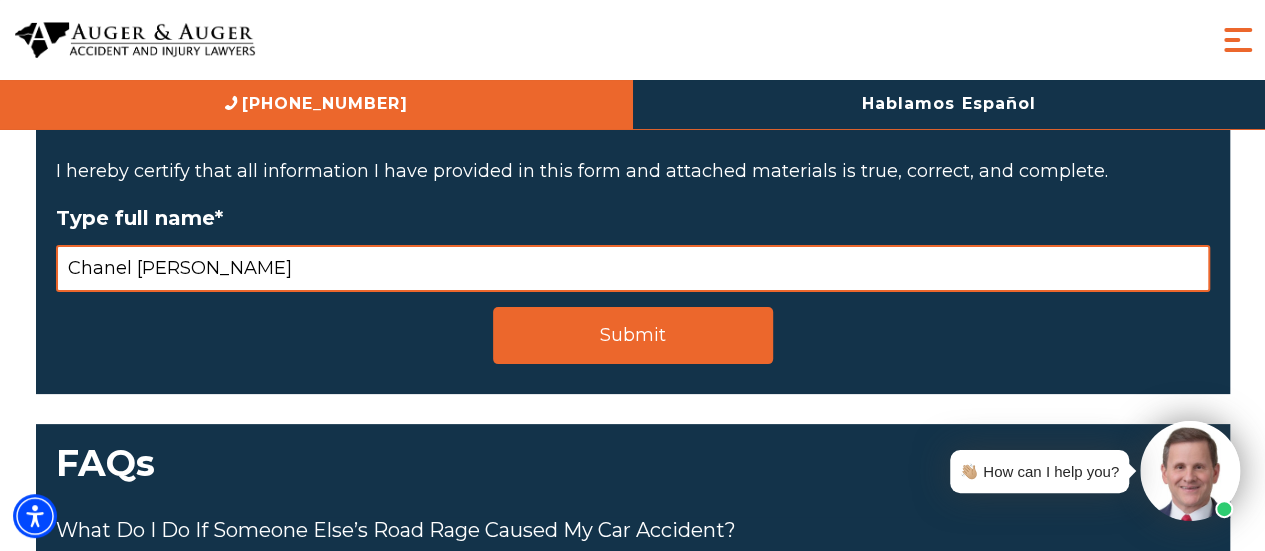 scroll, scrollTop: 3794, scrollLeft: 0, axis: vertical 